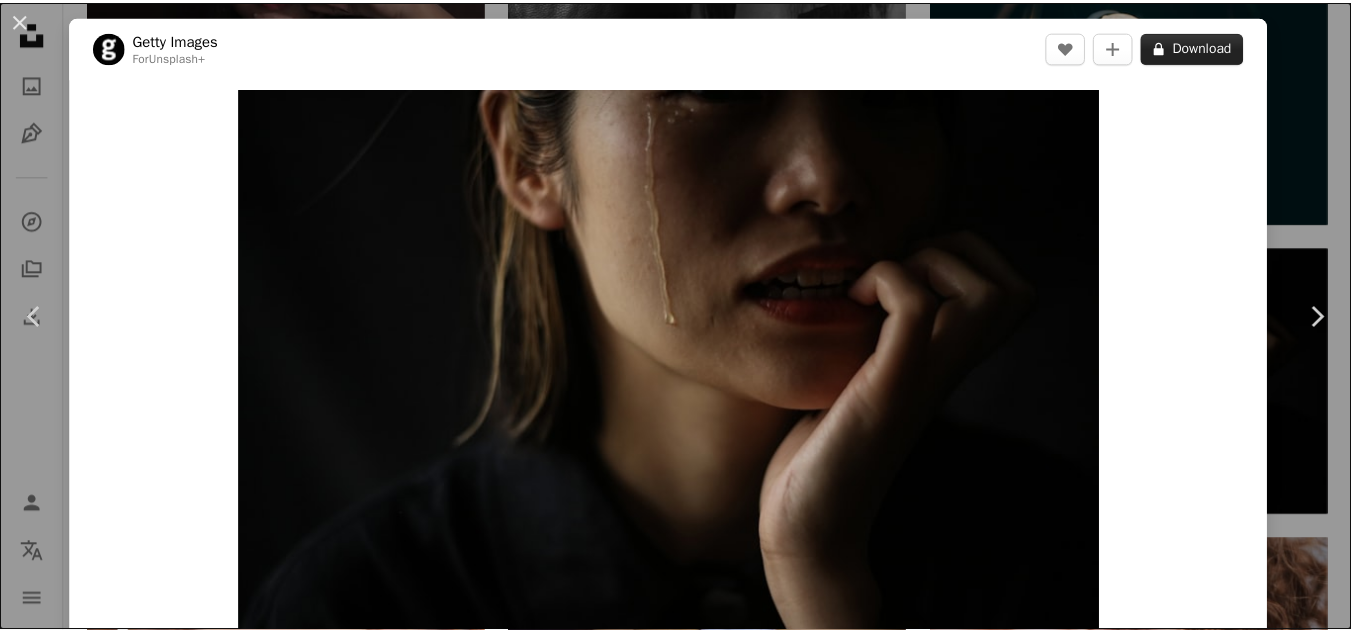 scroll, scrollTop: 13814, scrollLeft: 0, axis: vertical 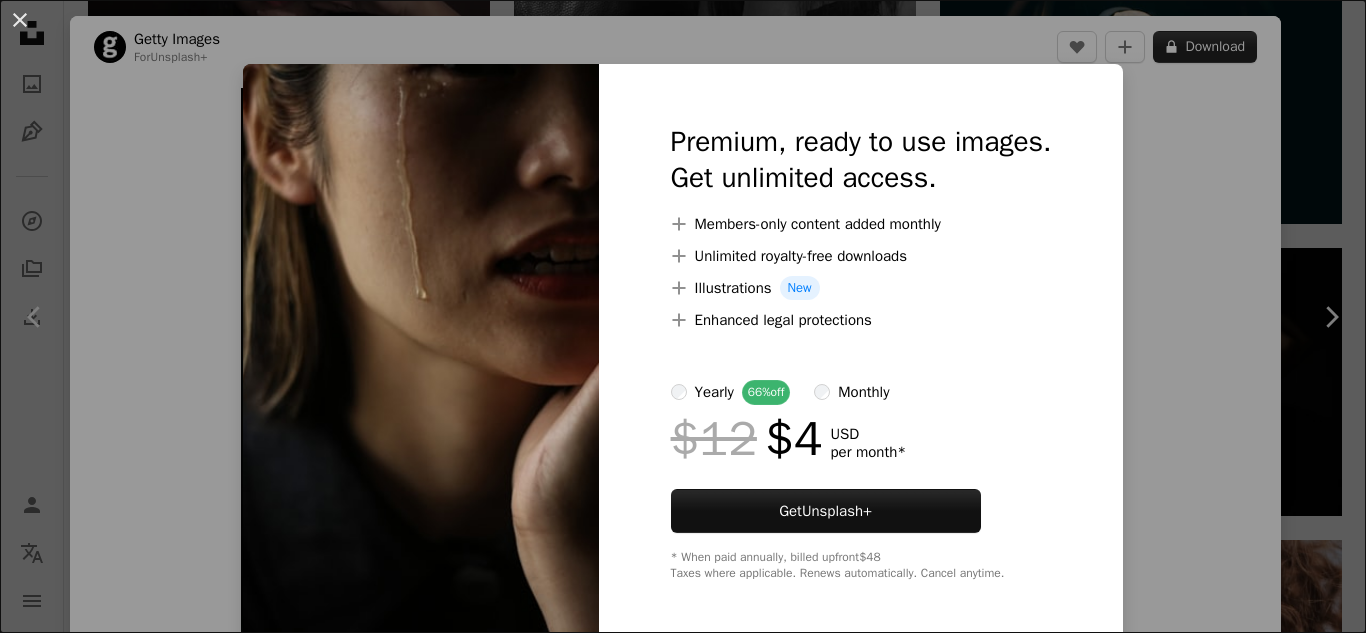 click on "An X shape Premium, ready to use images. Get unlimited access. A plus sign Members-only content added monthly A plus sign Unlimited royalty-free downloads A plus sign Illustrations  New A plus sign Enhanced legal protections yearly 66%  off monthly $12   $4 USD per month * Get  Unsplash+ * When paid annually, billed upfront  $48 Taxes where applicable. Renews automatically. Cancel anytime." at bounding box center (683, 316) 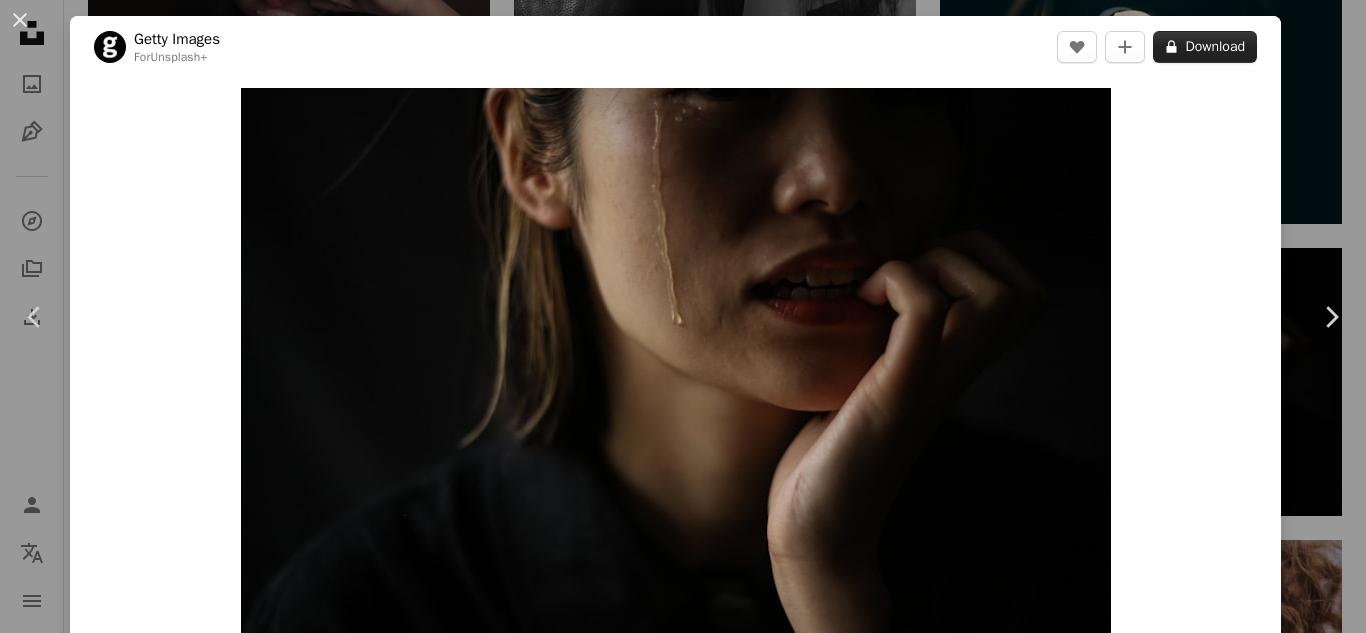 click on "A lock Download" at bounding box center [1205, 47] 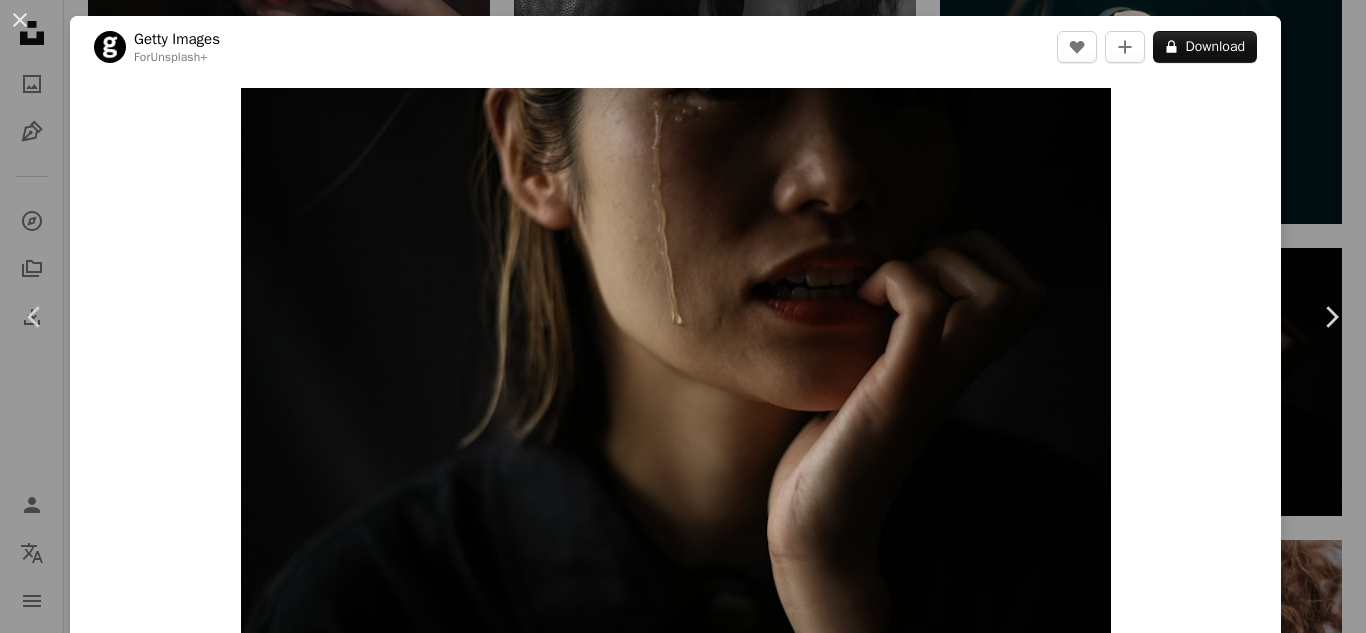 click on "**********" at bounding box center (683, 476) 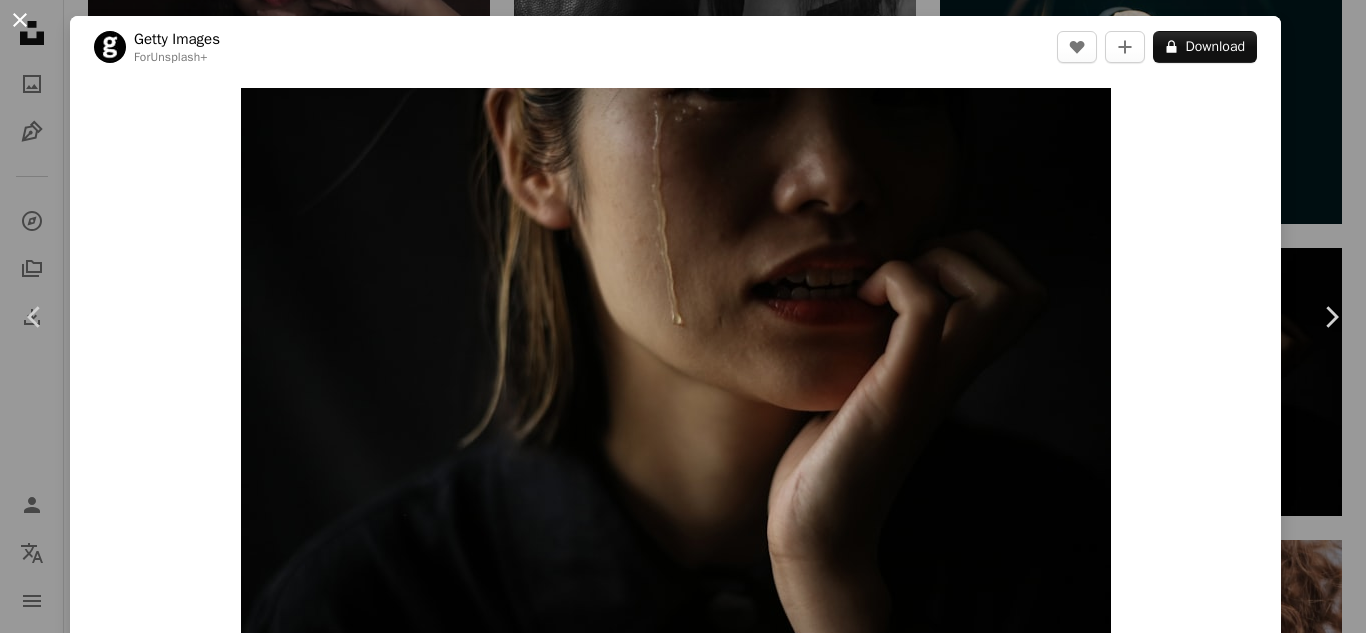 click on "An X shape" at bounding box center [20, 20] 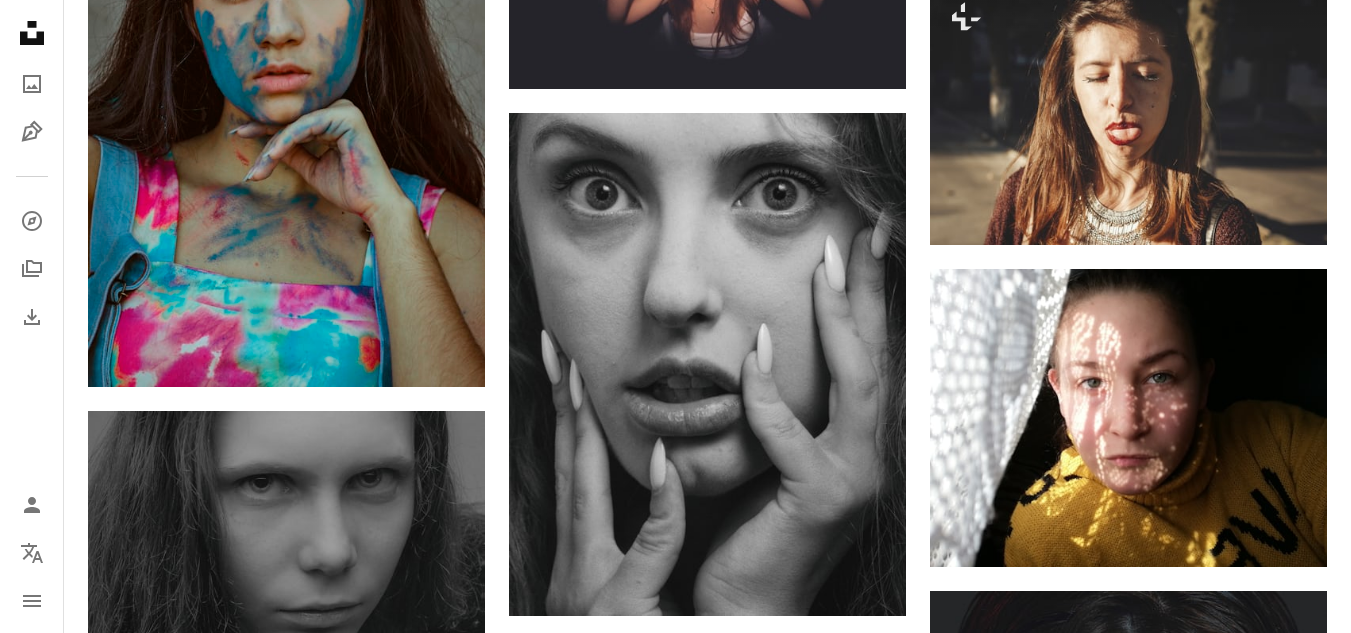 scroll, scrollTop: 1614, scrollLeft: 0, axis: vertical 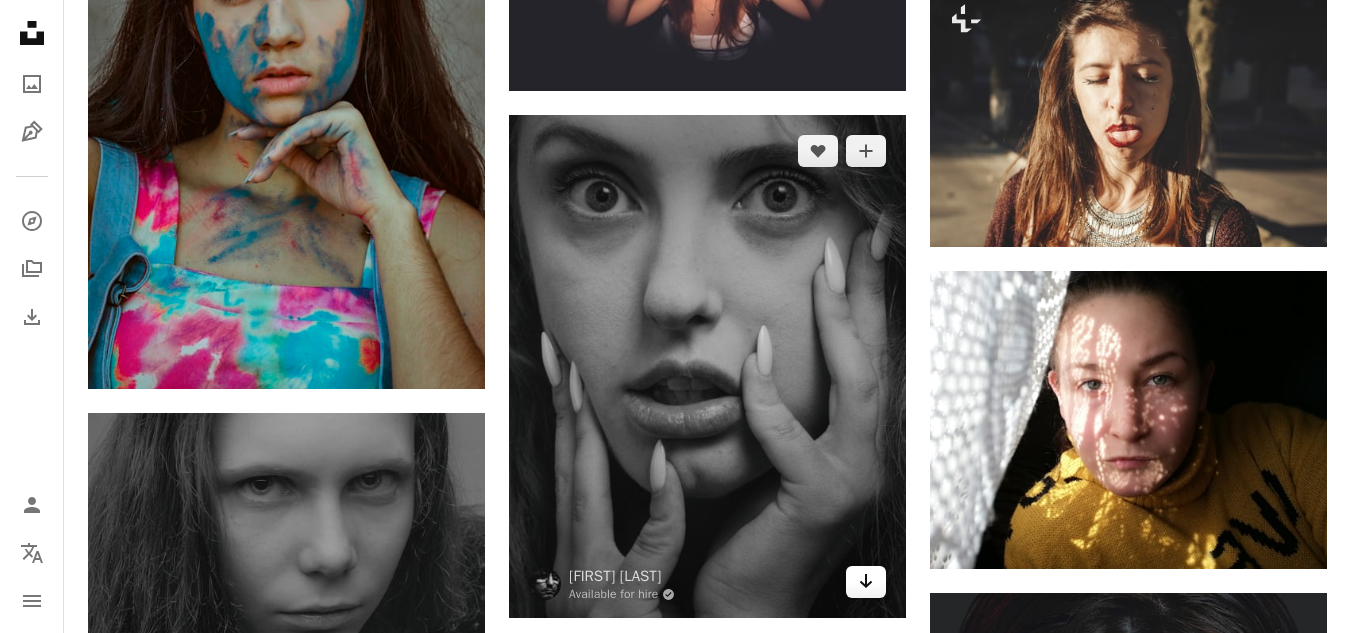 click on "Arrow pointing down" 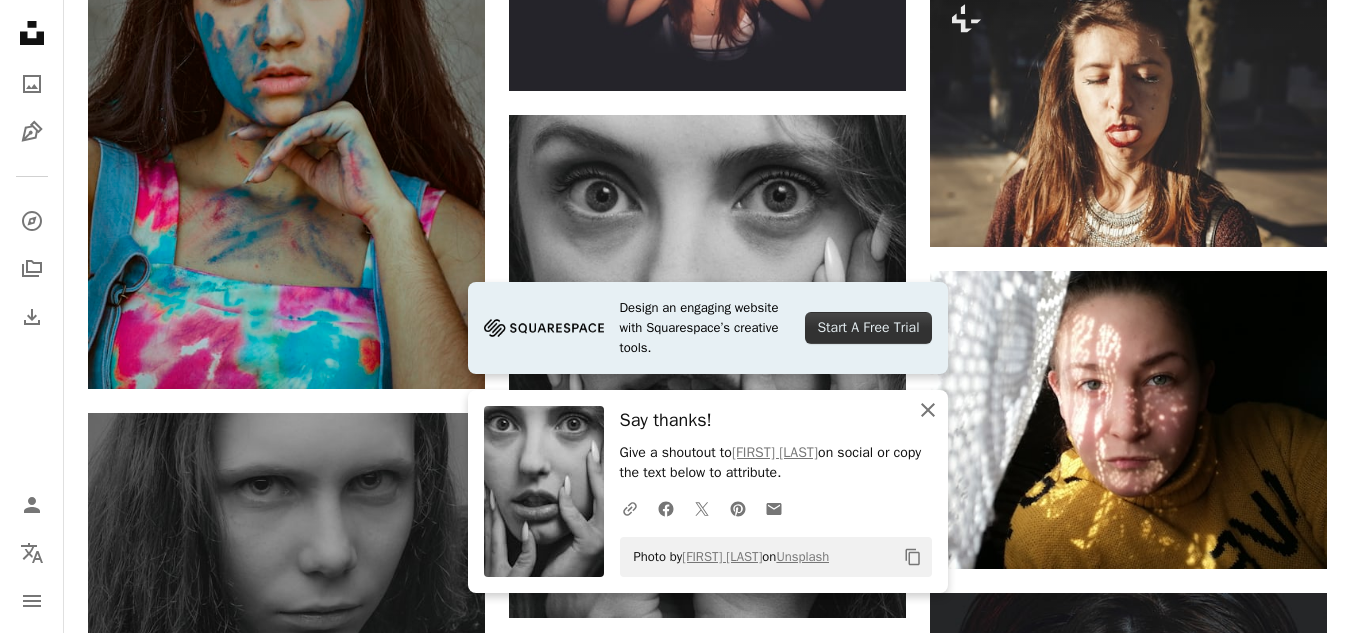 click on "An X shape" 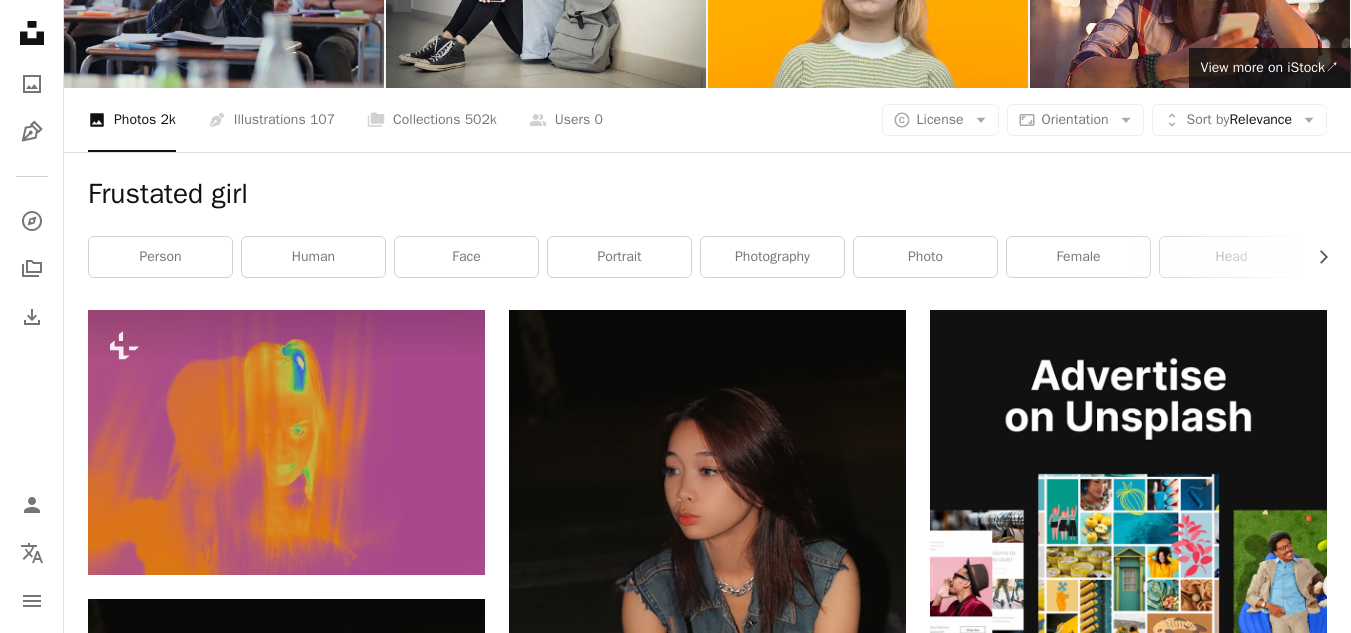 scroll, scrollTop: 0, scrollLeft: 0, axis: both 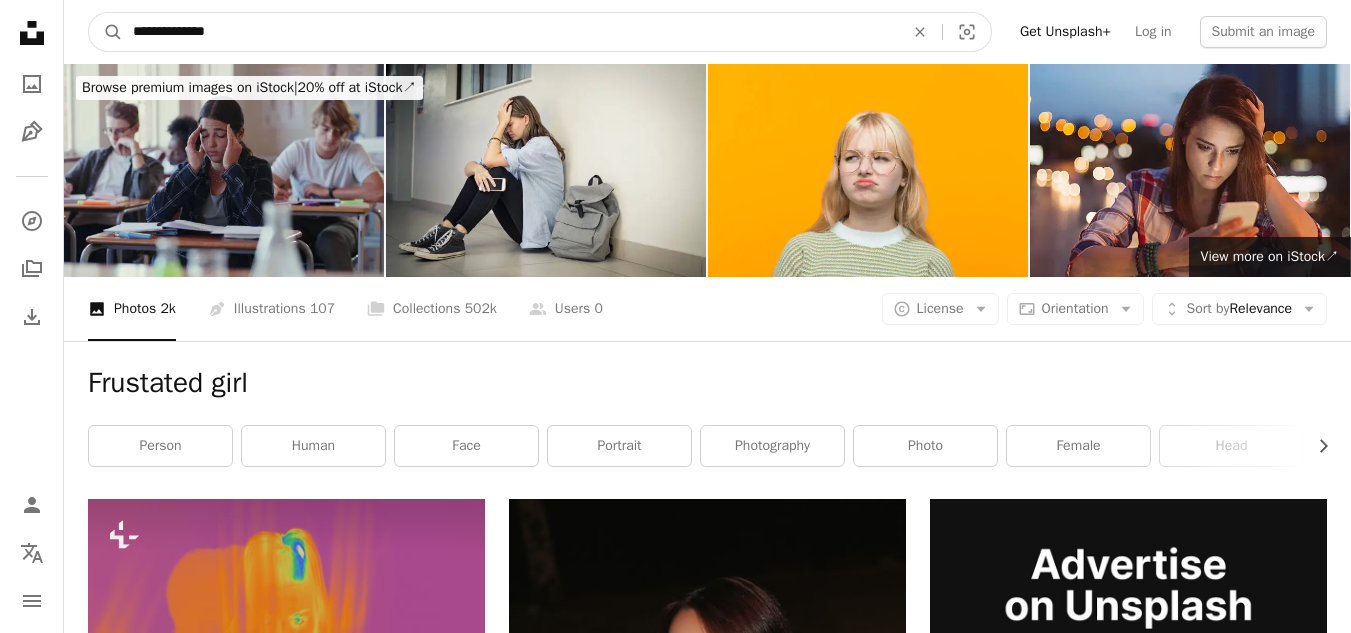 click on "**********" at bounding box center (510, 32) 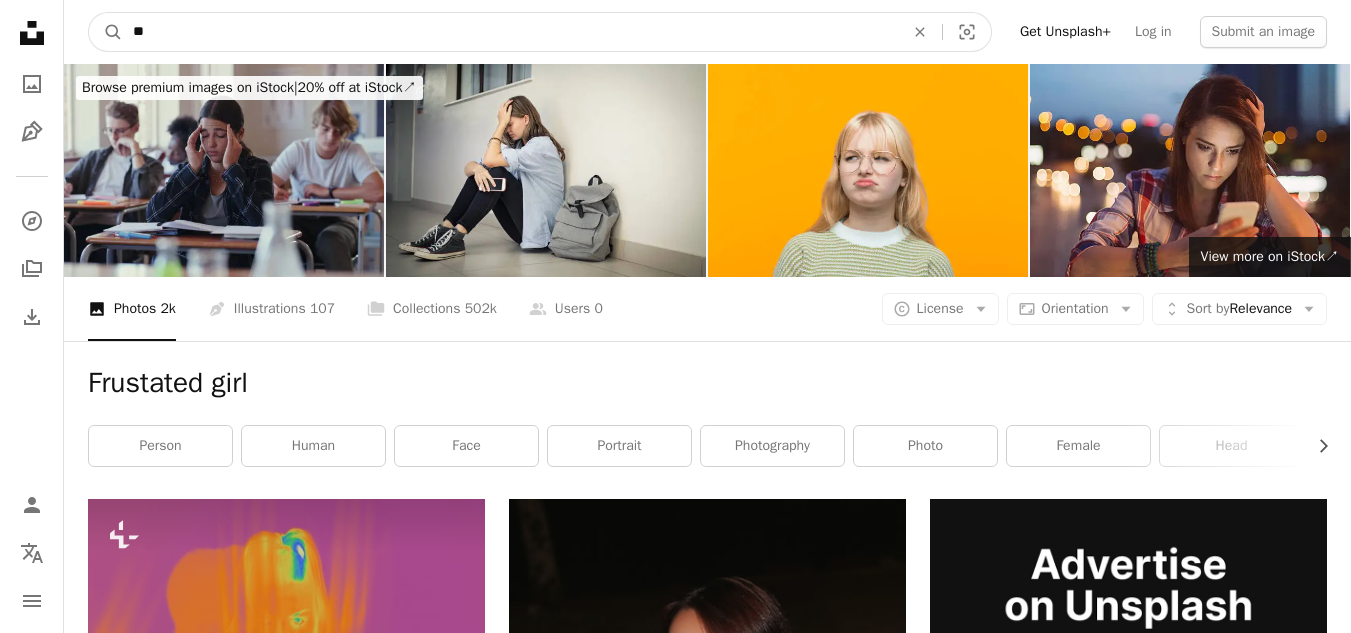type on "*" 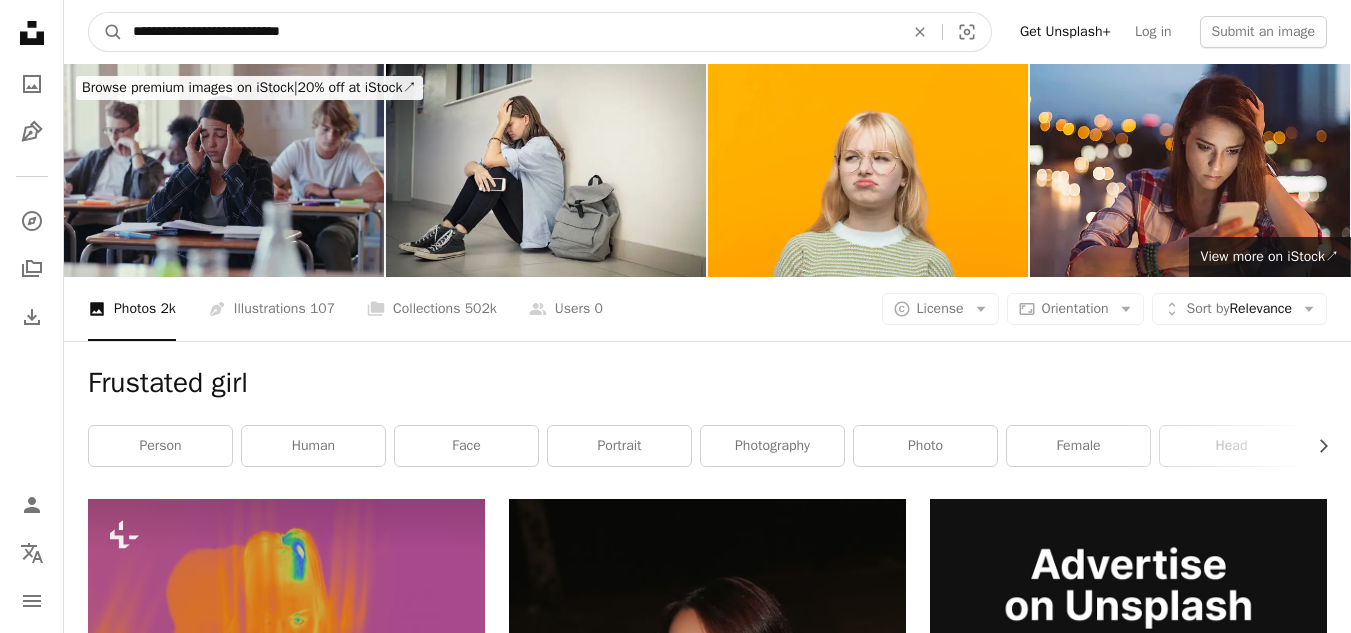 type on "**********" 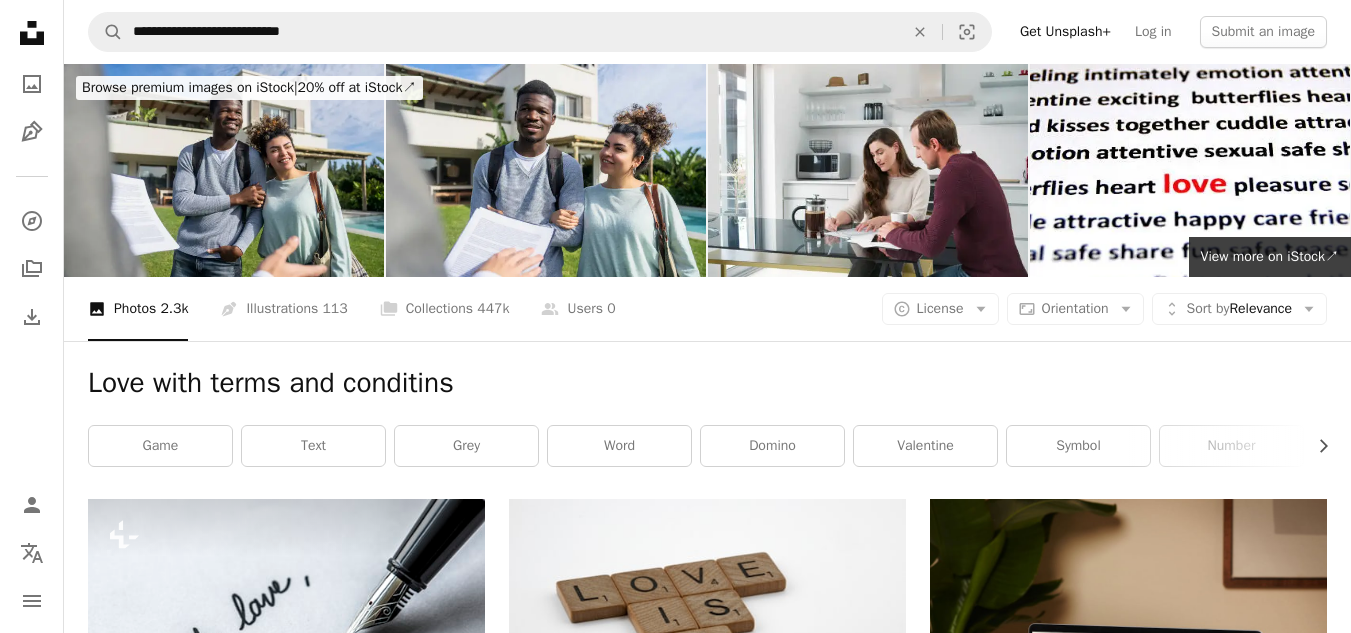 scroll, scrollTop: 553, scrollLeft: 0, axis: vertical 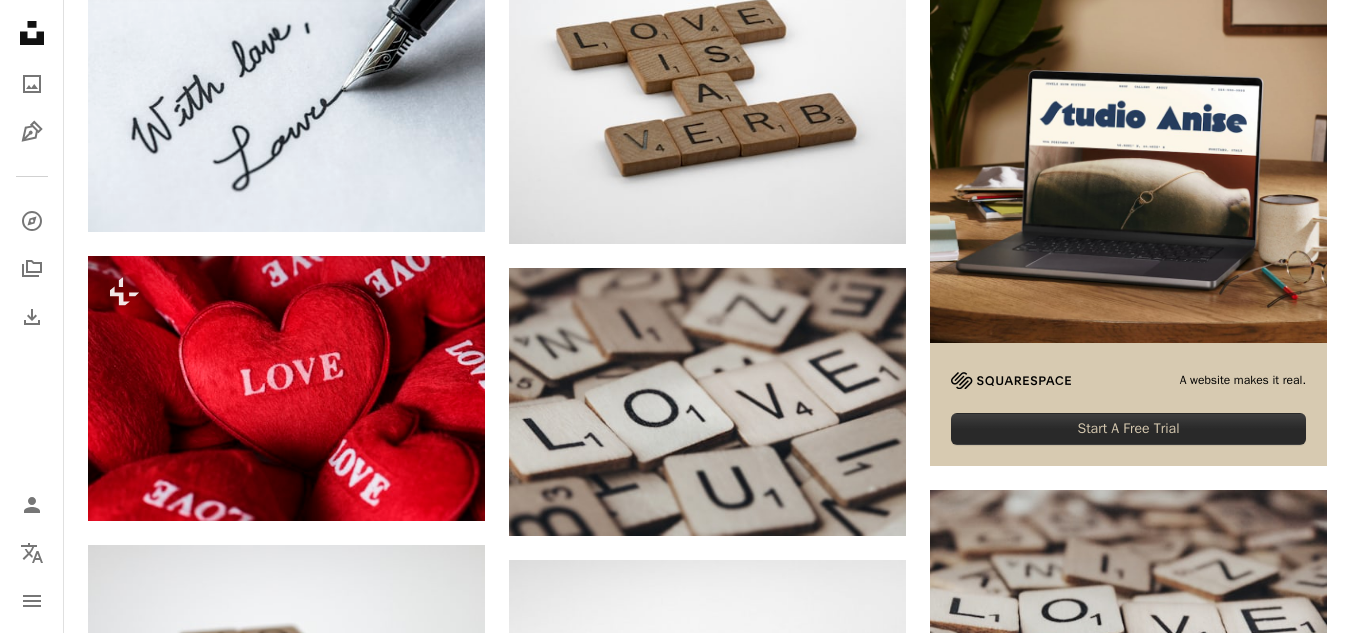 click on "Plus sign for Unsplash+ A heart A plus sign [FIRST] [LAST] For  Unsplash+ A lock Download Plus sign for Unsplash+ A heart A plus sign [FIRST] [LAST] For  Unsplash+ A lock Download A heart A plus sign [FIRST] [LAST] Available for hire A checkmark inside of a circle Arrow pointing down A heart A plus sign [FIRST] [LAST] A. C." at bounding box center [707, 1244] 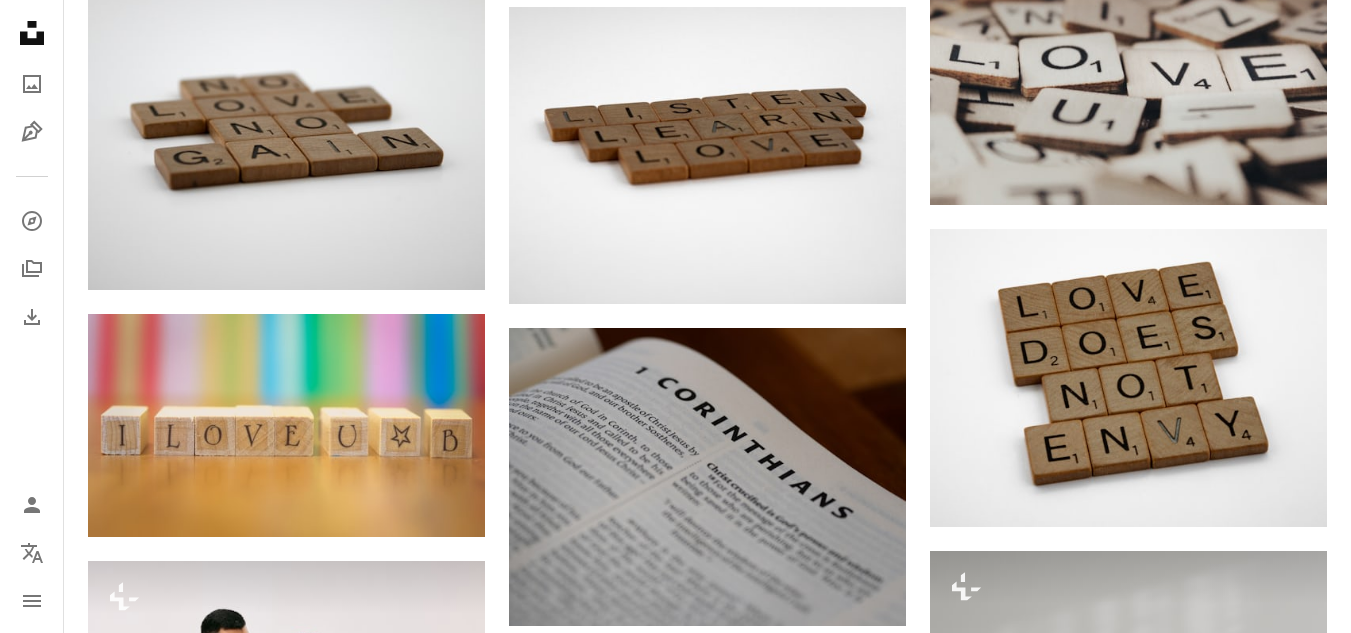 scroll, scrollTop: 1659, scrollLeft: 0, axis: vertical 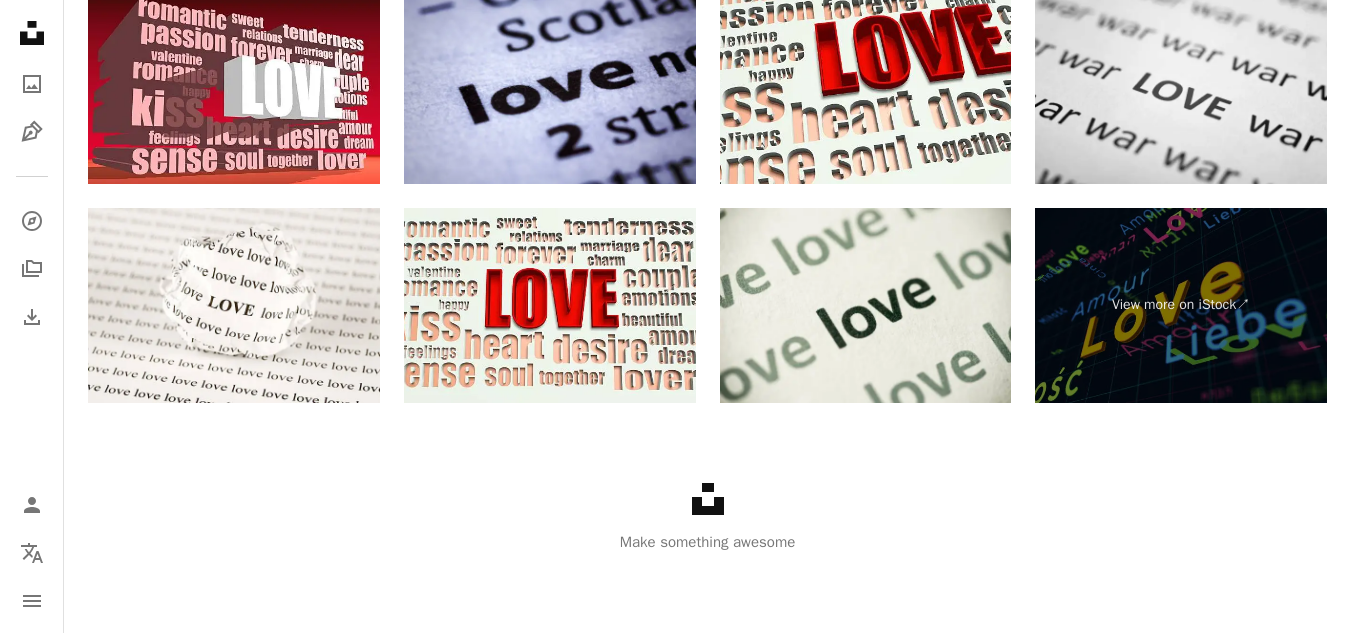 click 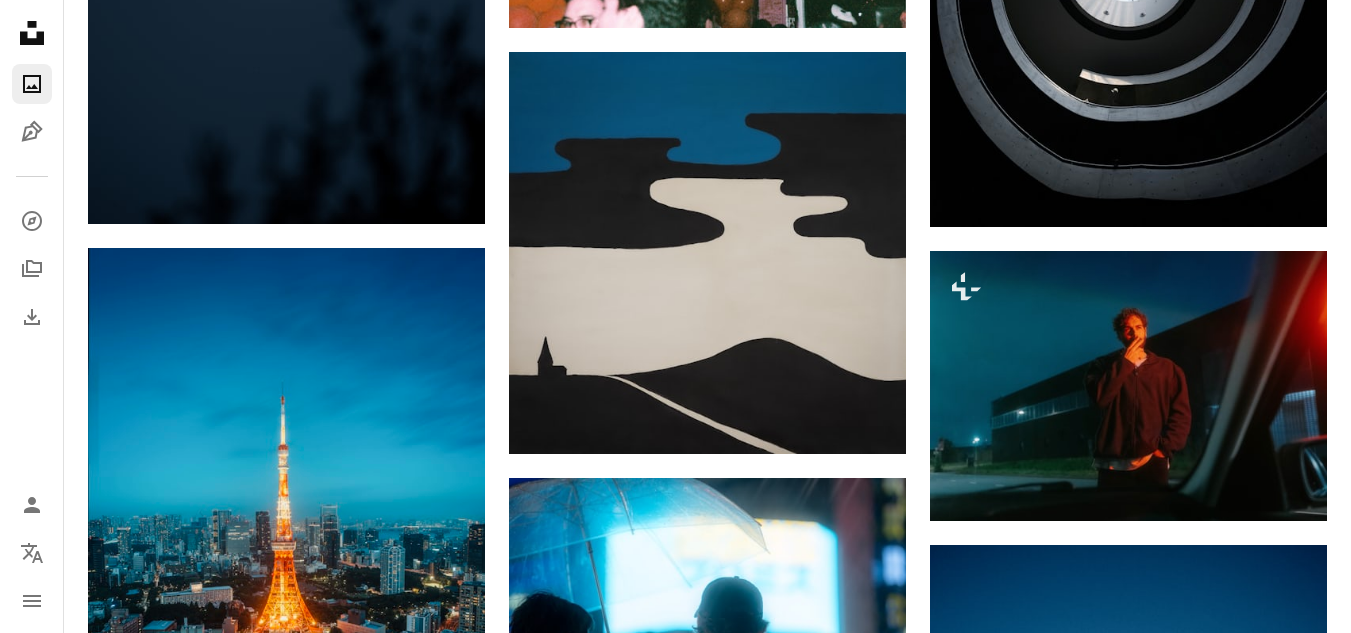 scroll, scrollTop: 0, scrollLeft: 0, axis: both 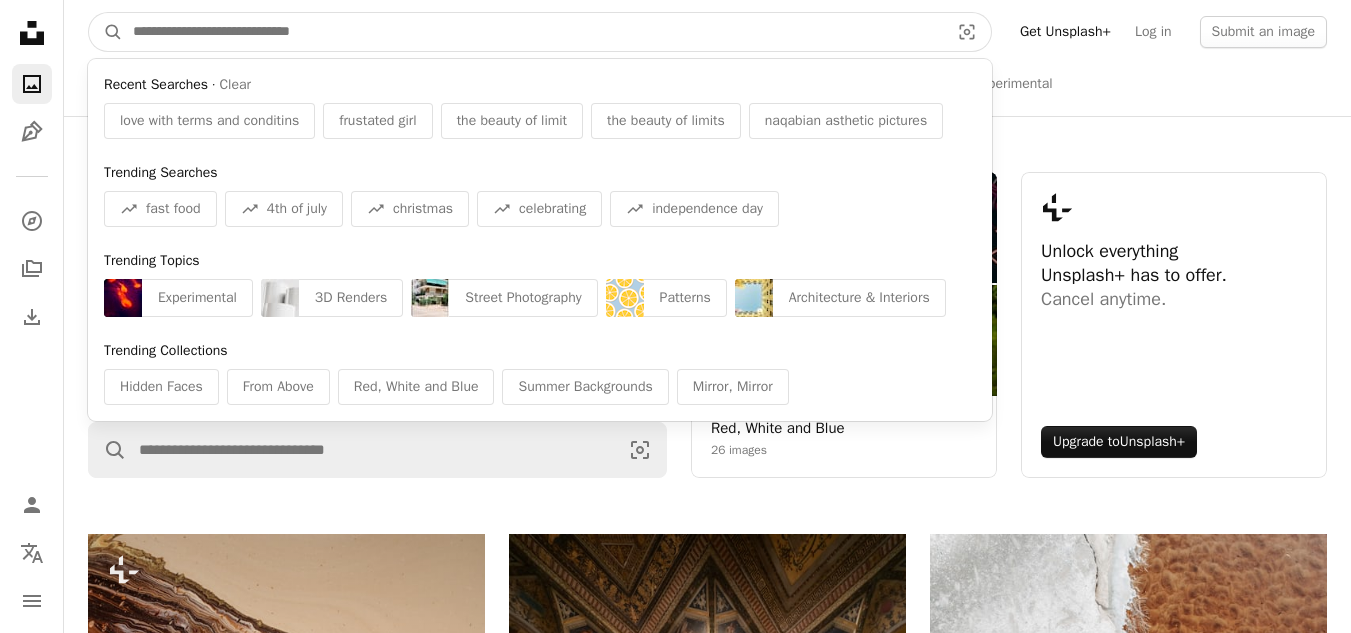 click at bounding box center (533, 32) 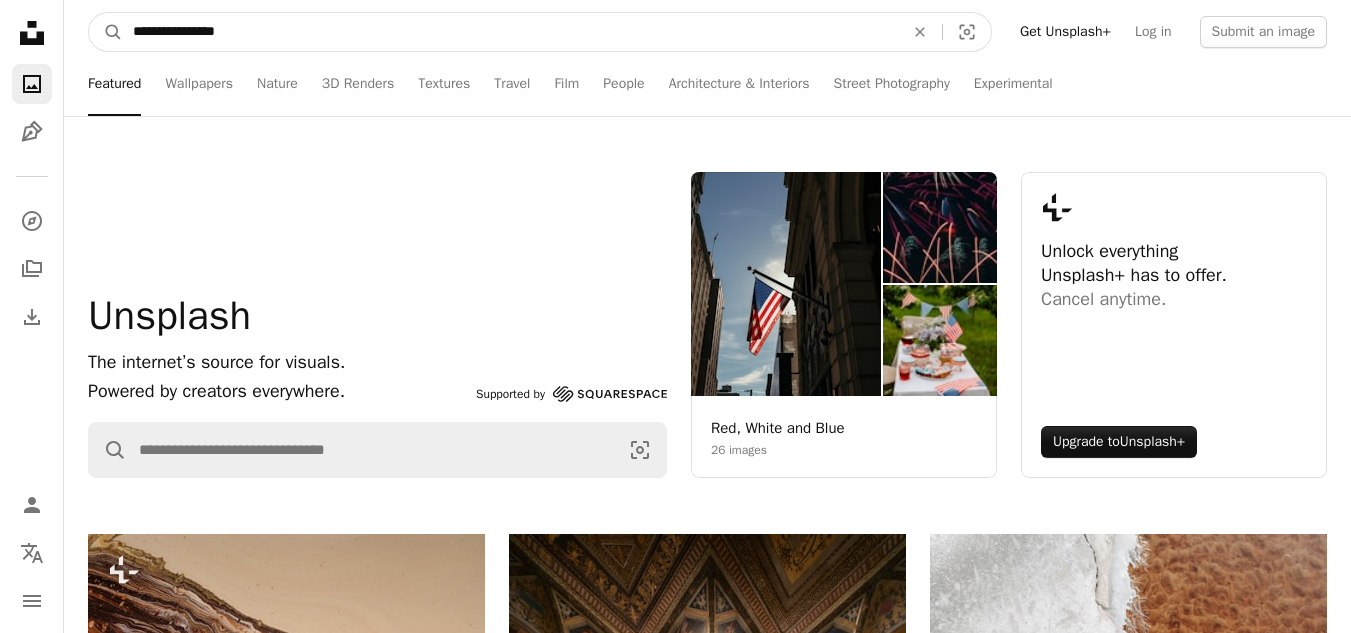 type on "**********" 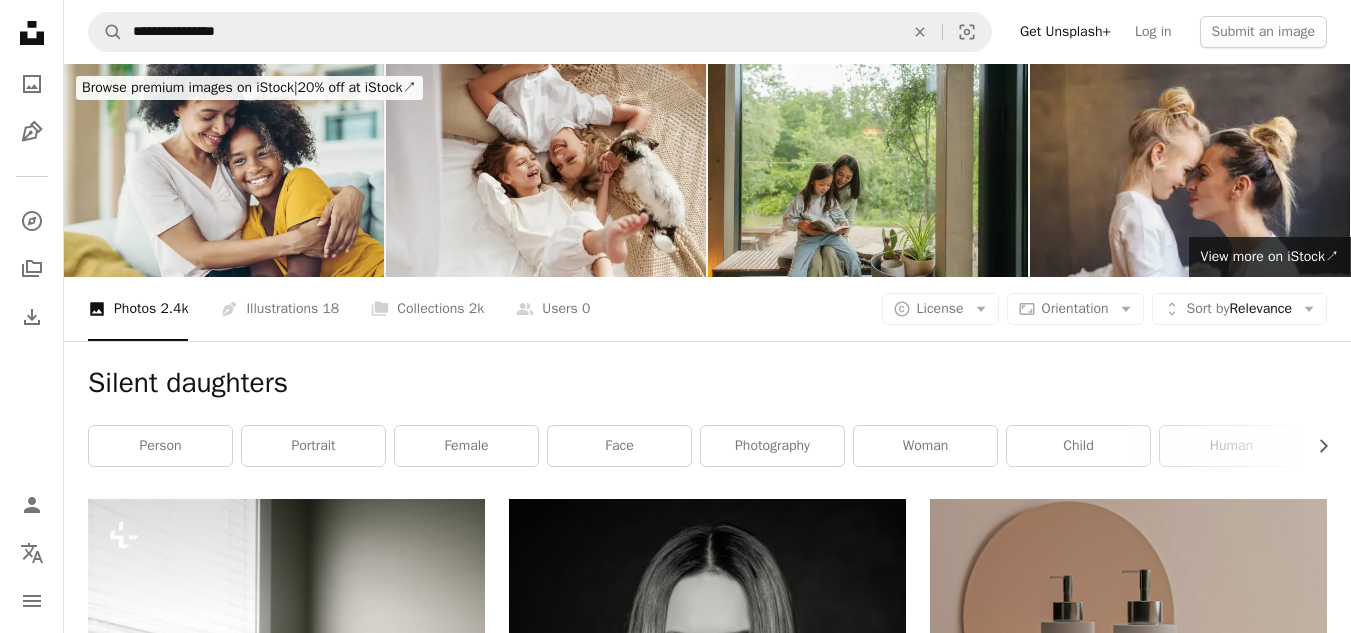 scroll, scrollTop: 553, scrollLeft: 0, axis: vertical 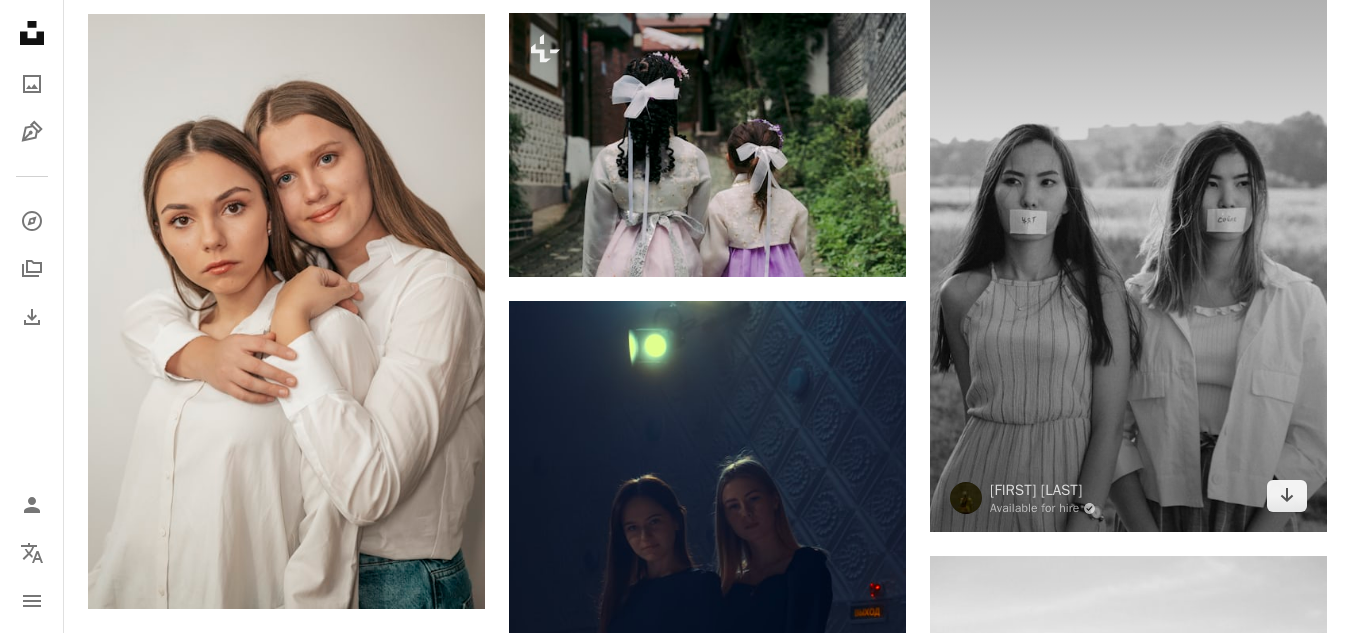 click at bounding box center [1128, 235] 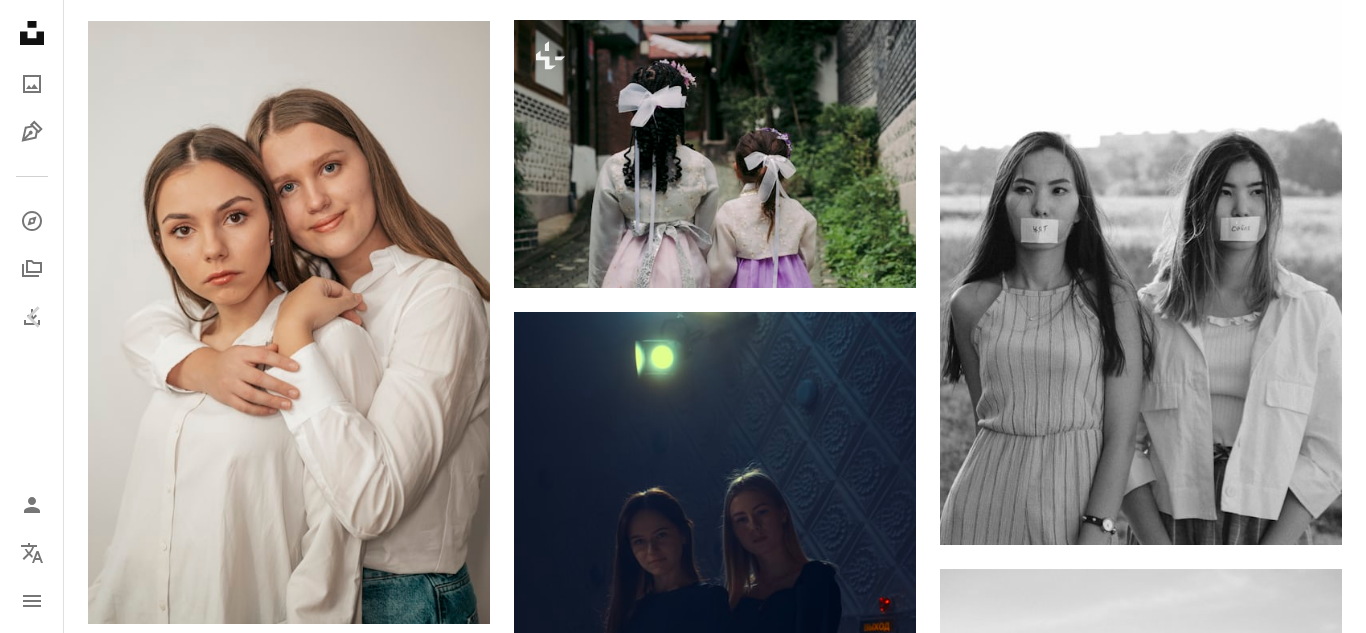 drag, startPoint x: 1283, startPoint y: 170, endPoint x: 1348, endPoint y: 122, distance: 80.80223 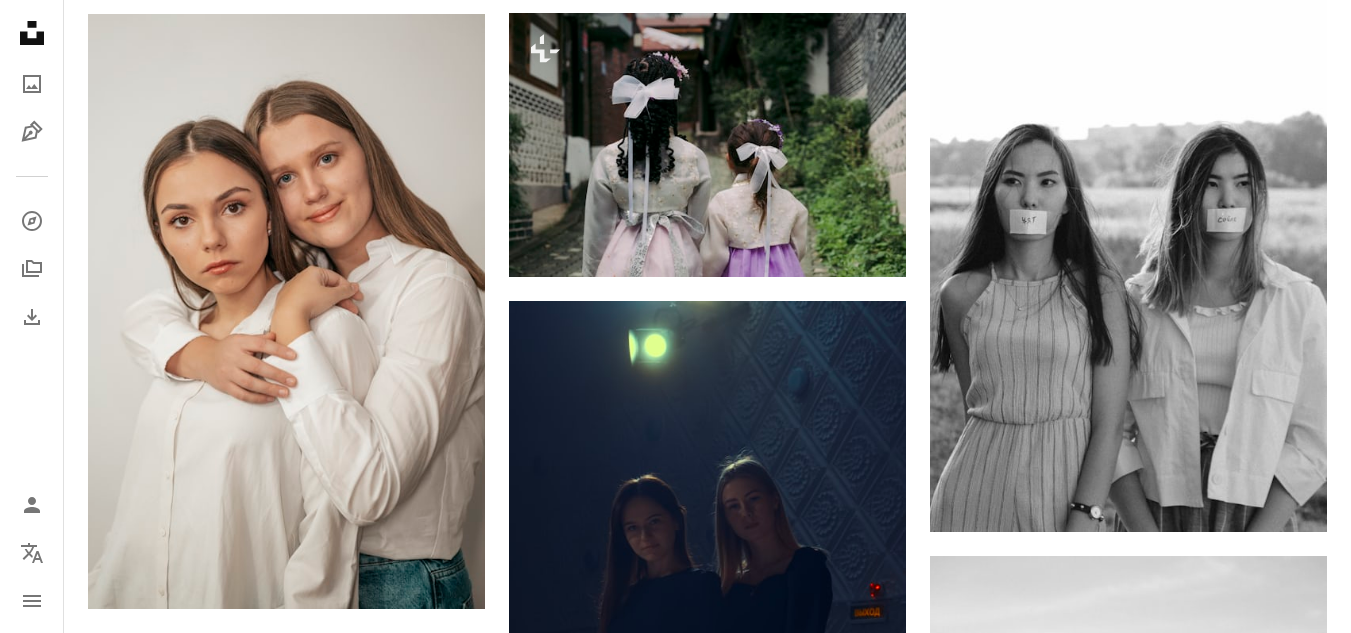 click on "Plus sign for Unsplash+ A heart A plus sign [FIRST] [LAST] For  Unsplash+ A lock Download A heart A plus sign [FIRST] [LAST] Available for hire A checkmark inside of a circle Arrow pointing down A heart A plus sign [FIRST] [LAST] Arrow pointing down Plus sign for Unsplash+ A heart A plus sign [FIRST] [LAST] For  Unsplash+ A lock Download A heart A plus sign [FIRST] [LAST] Available for hire A checkmark inside of a circle Arrow pointing down Plus sign for Unsplash+ A heart A plus sign [FIRST] [LAST] Available for hire A checkmark inside of a circle Arrow pointing down A heart A plus sign [FIRST] [LAST] Available for hire A checkmark inside of a circle Arrow pointing down A heart A plus sign [FIRST] [LAST] Available for hire A checkmark inside of a circle Arrow pointing down A heart A plus sign [FIRST] [LAST] Arrow pointing down A heart A plus sign [FIRST] [LAST] Available for hire A checkmark inside of a circle Arrow pointing down A heart A heart" at bounding box center [707, 1463] 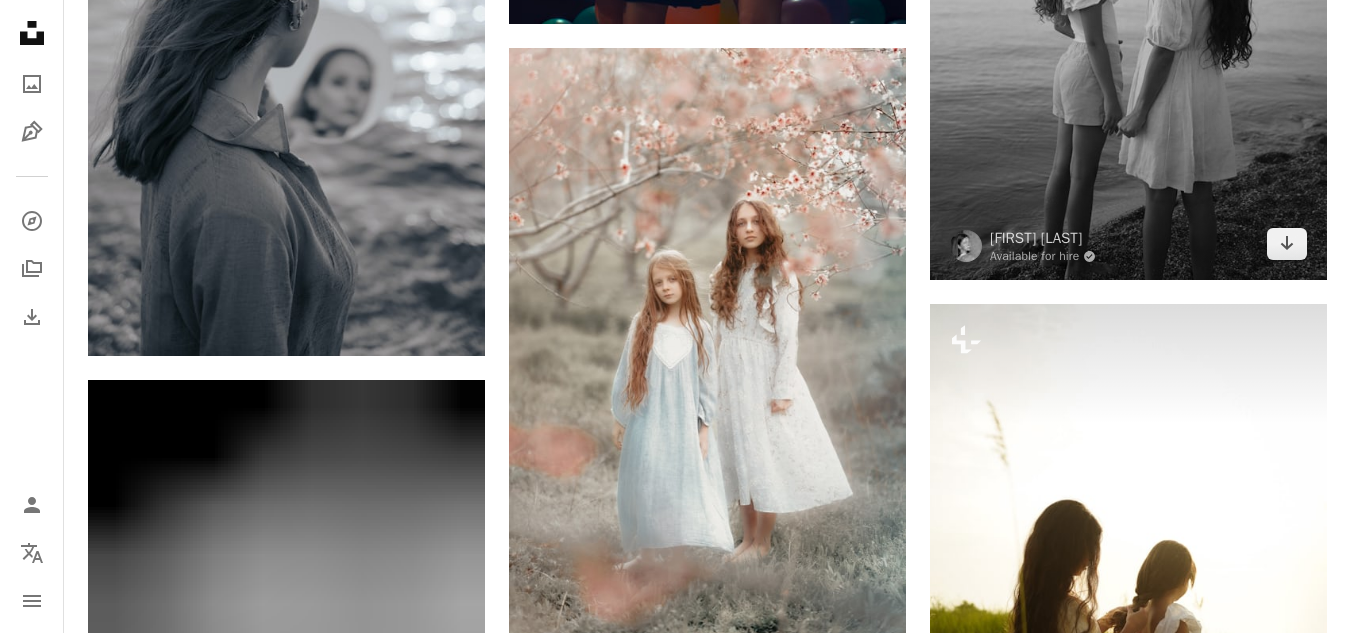 scroll, scrollTop: 1939, scrollLeft: 0, axis: vertical 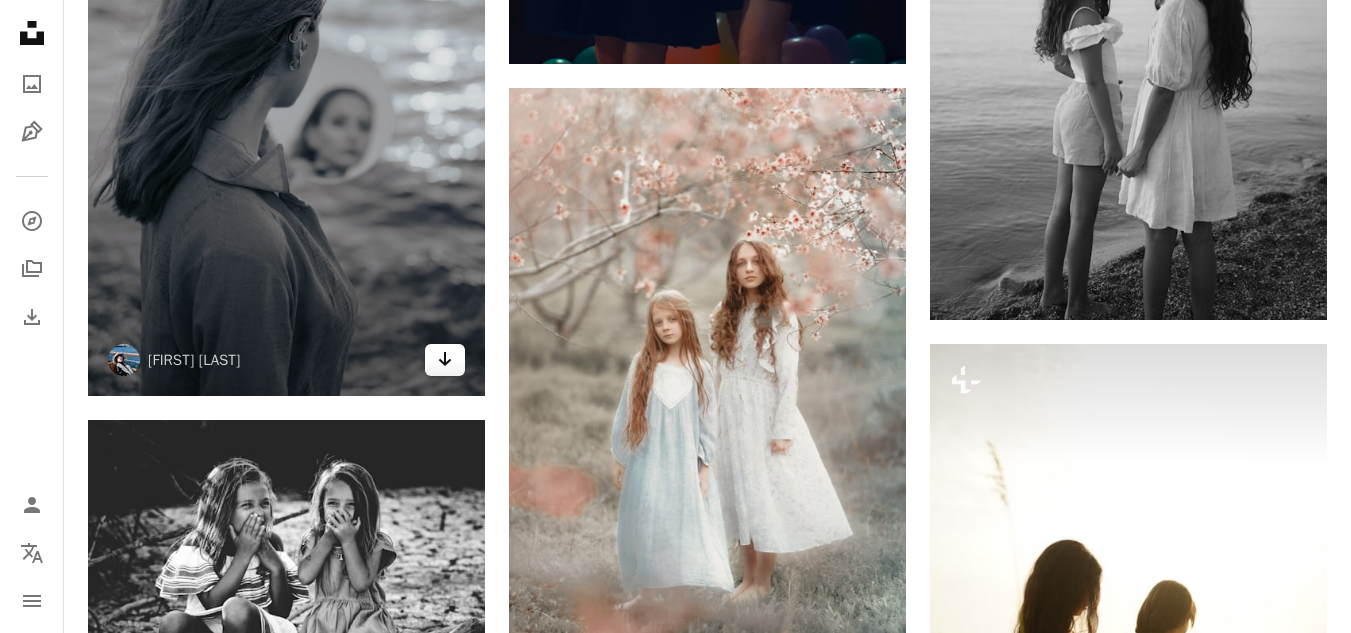 click on "Arrow pointing down" 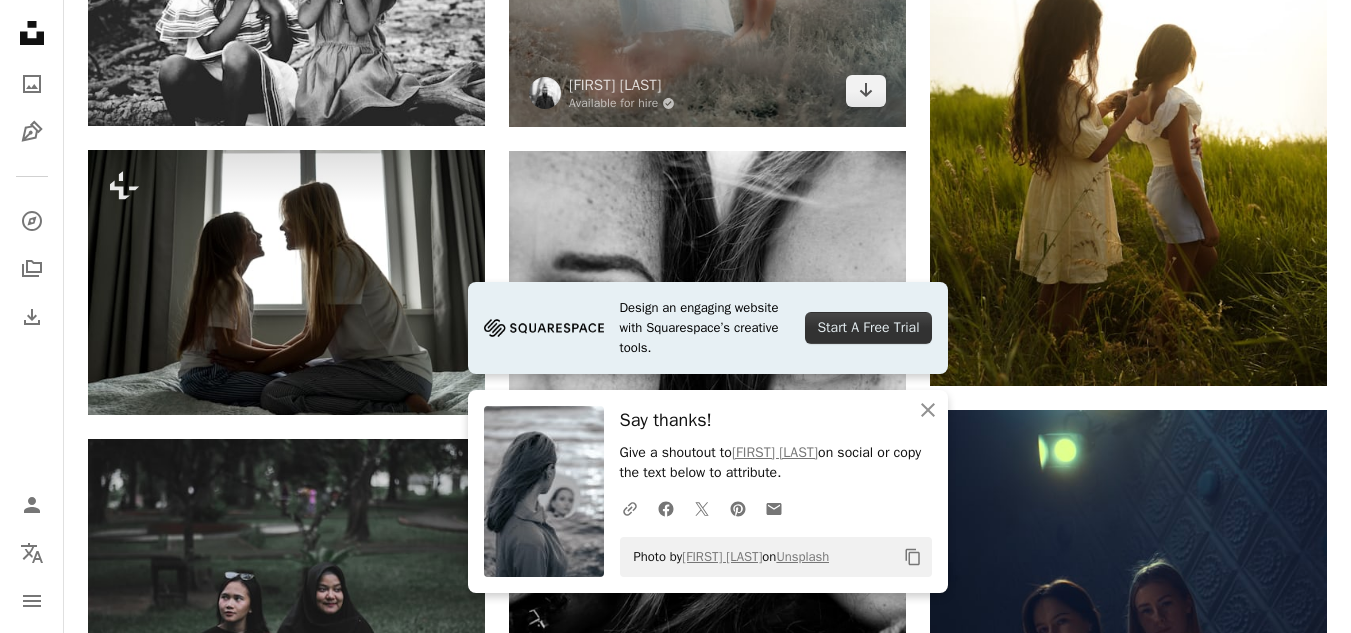 scroll, scrollTop: 2539, scrollLeft: 0, axis: vertical 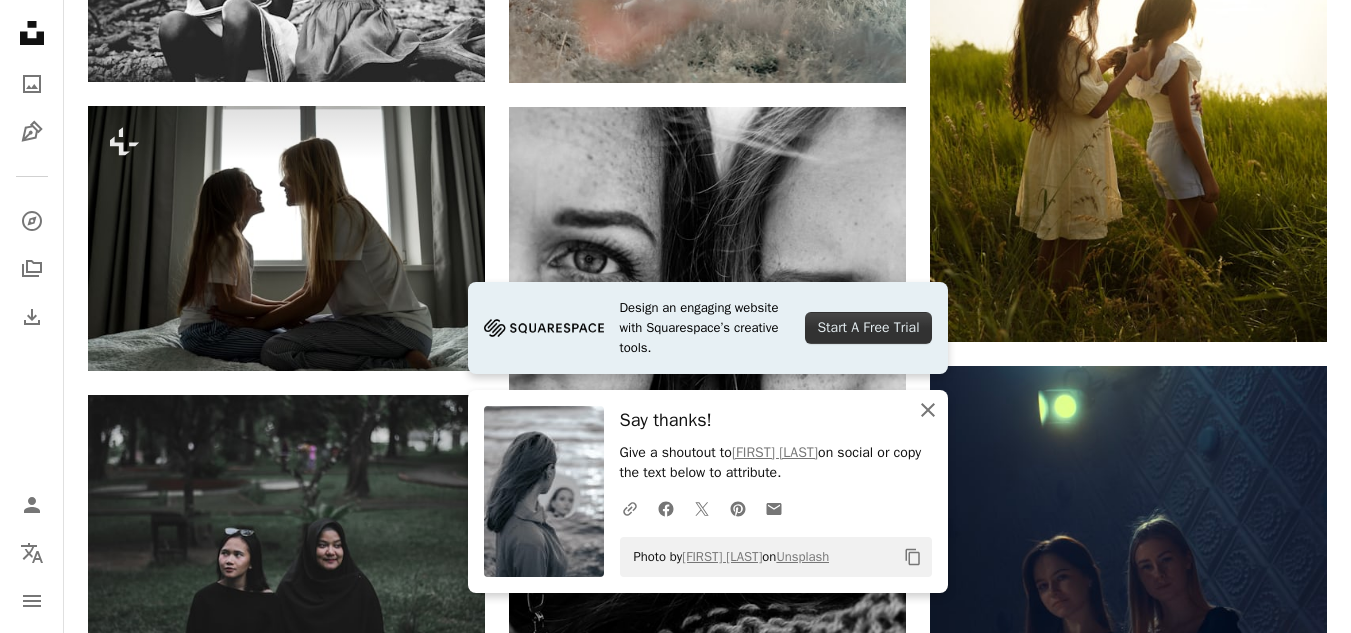 click on "An X shape Close" at bounding box center (928, 410) 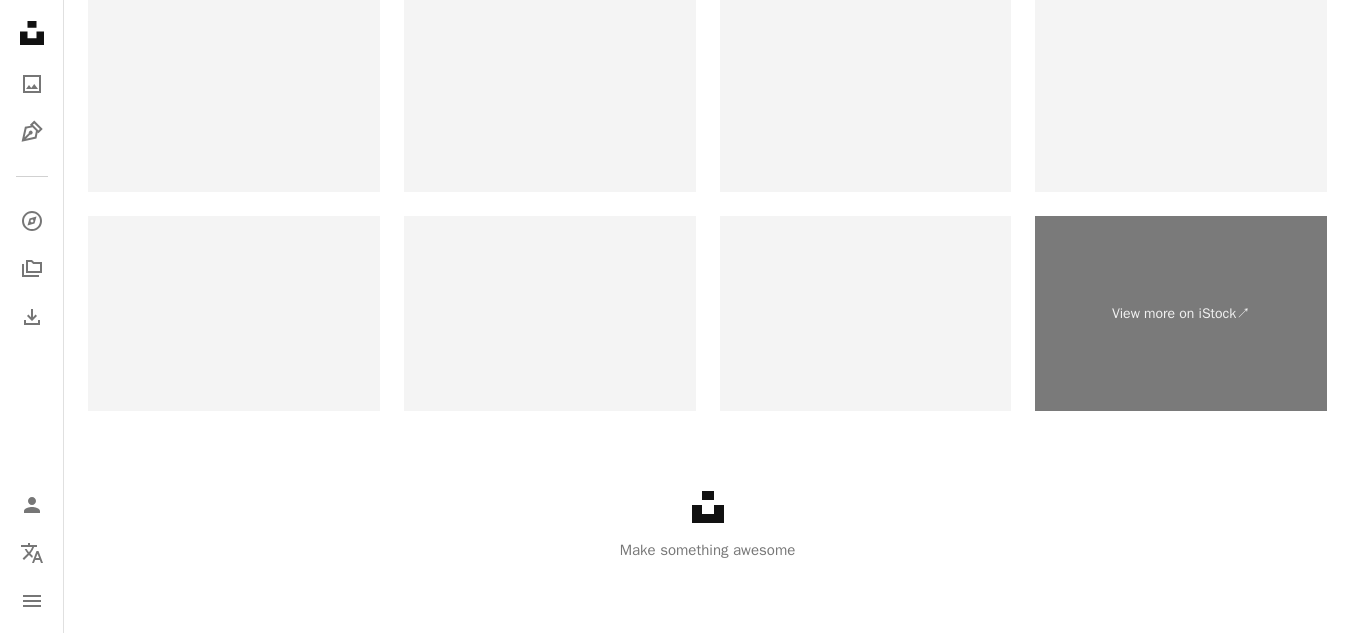 scroll, scrollTop: 4907, scrollLeft: 0, axis: vertical 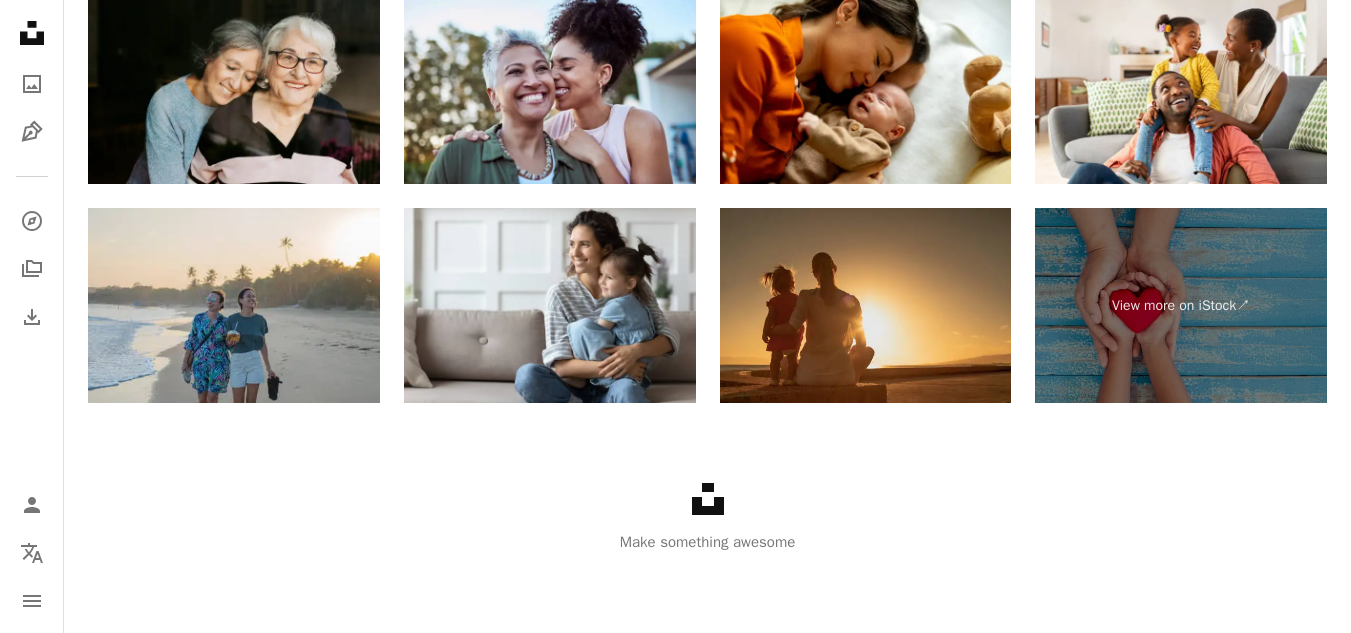click on "Unsplash logo Make something awesome" at bounding box center (707, 518) 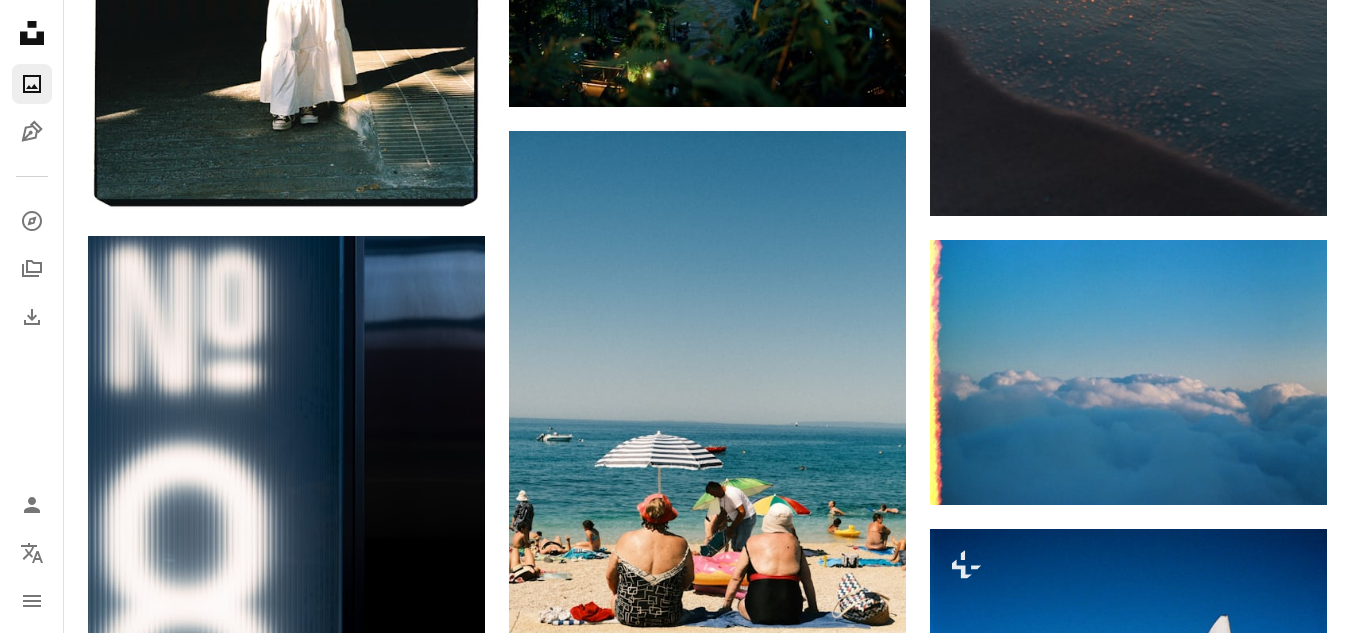 scroll, scrollTop: 0, scrollLeft: 0, axis: both 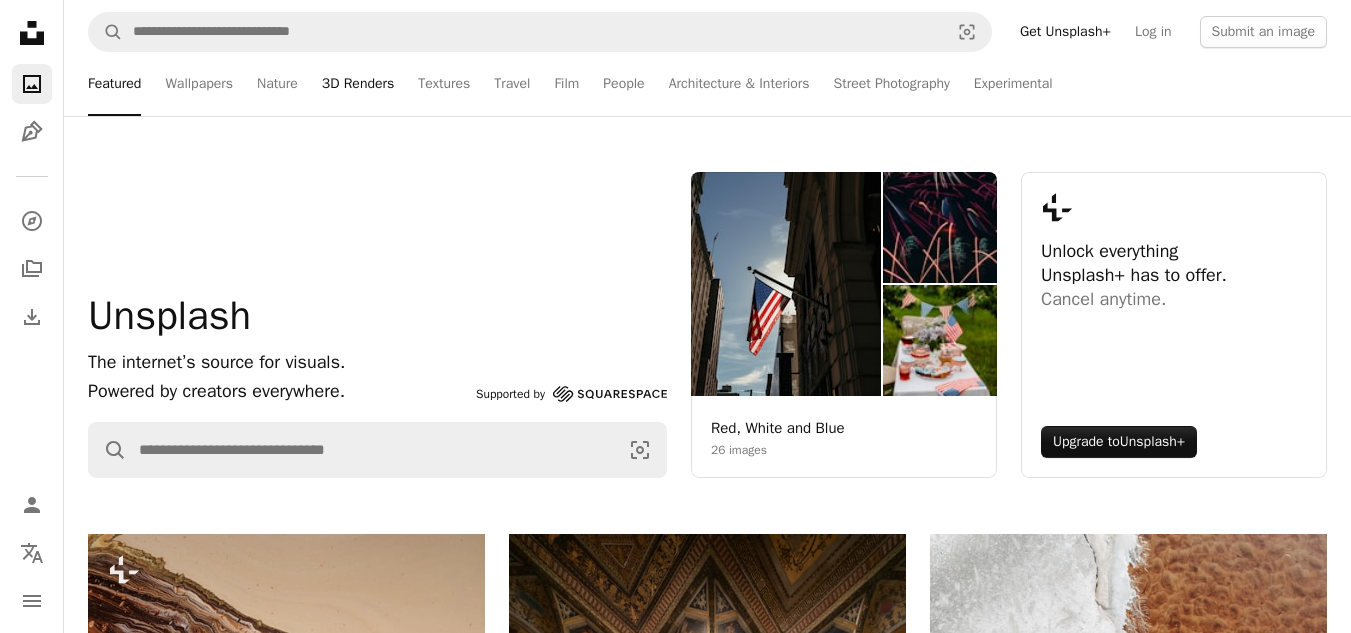 click on "3D Renders" at bounding box center [358, 84] 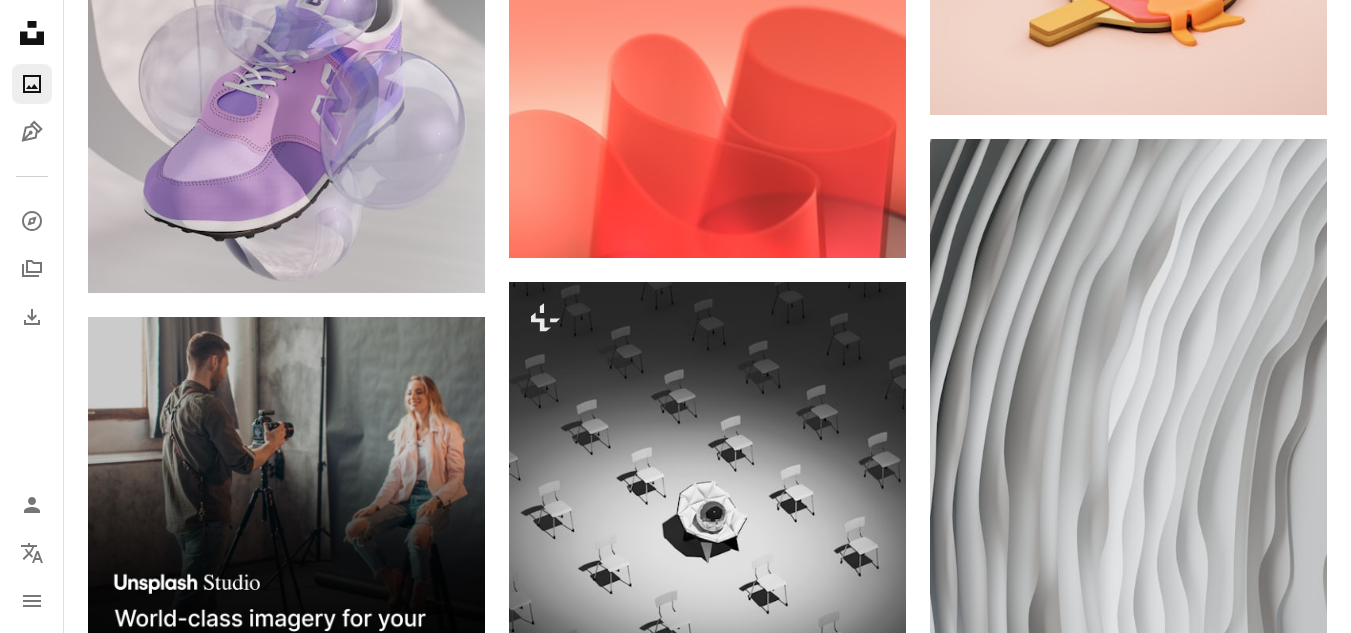 scroll, scrollTop: 4360, scrollLeft: 0, axis: vertical 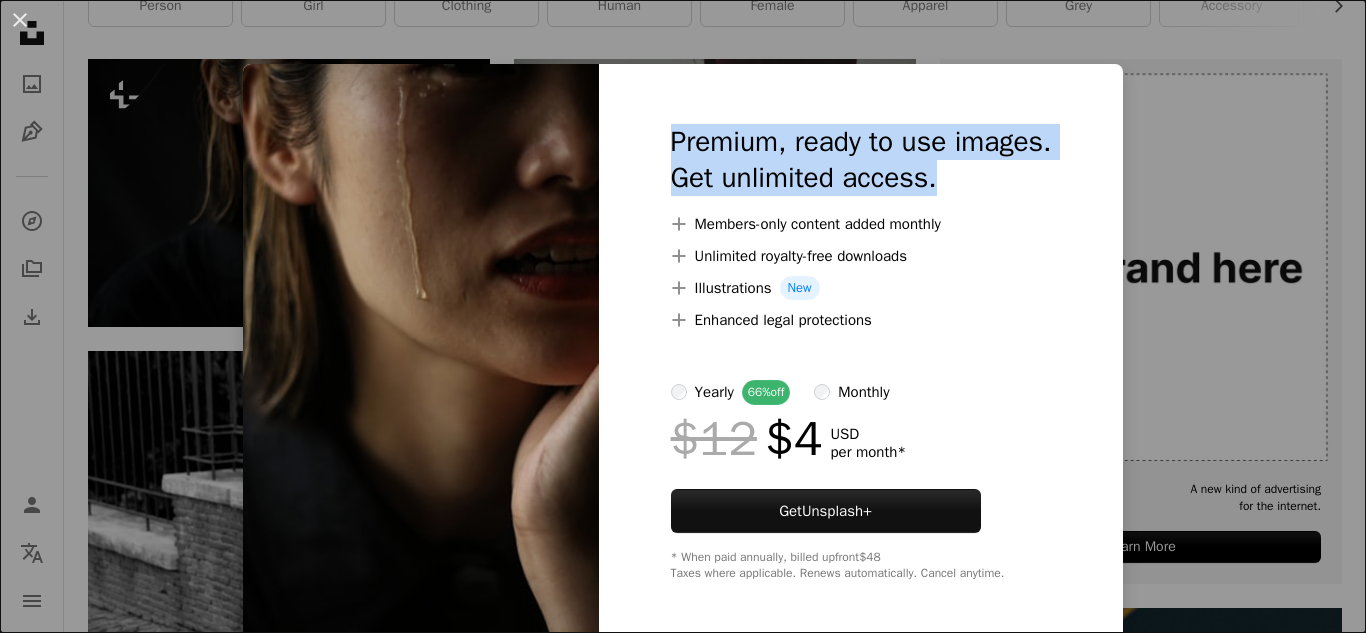 drag, startPoint x: 1237, startPoint y: 165, endPoint x: 579, endPoint y: 68, distance: 665.11127 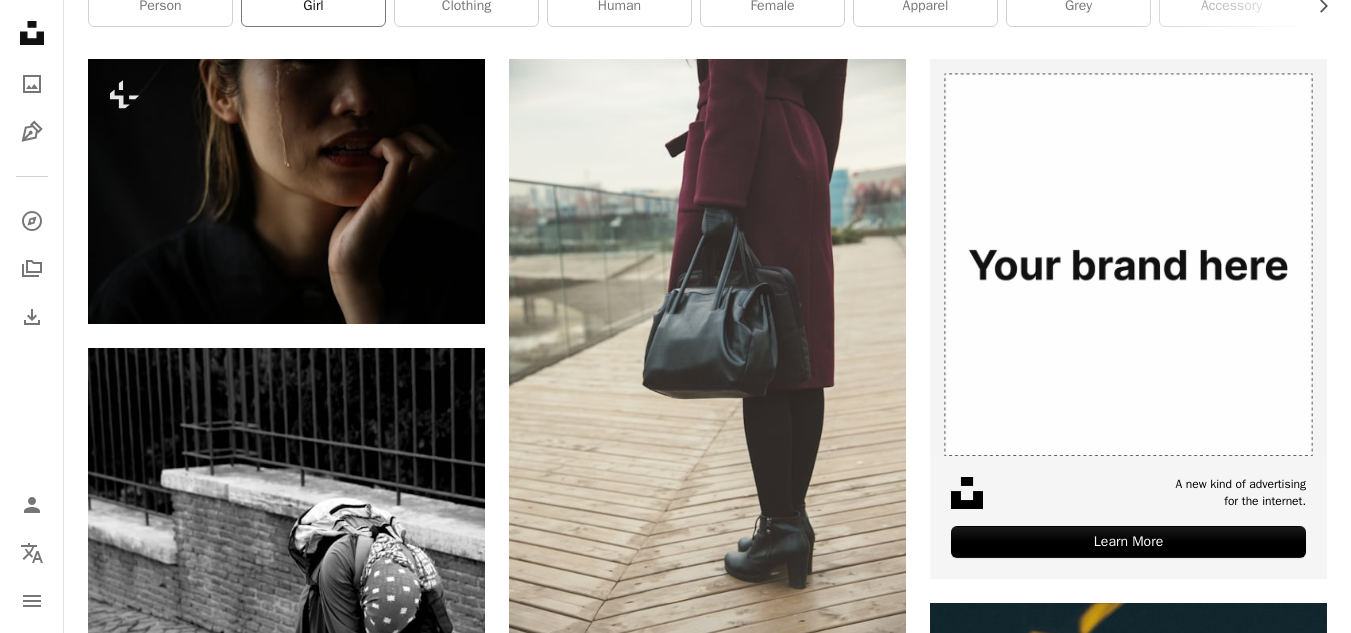 click on "girl" at bounding box center (313, 6) 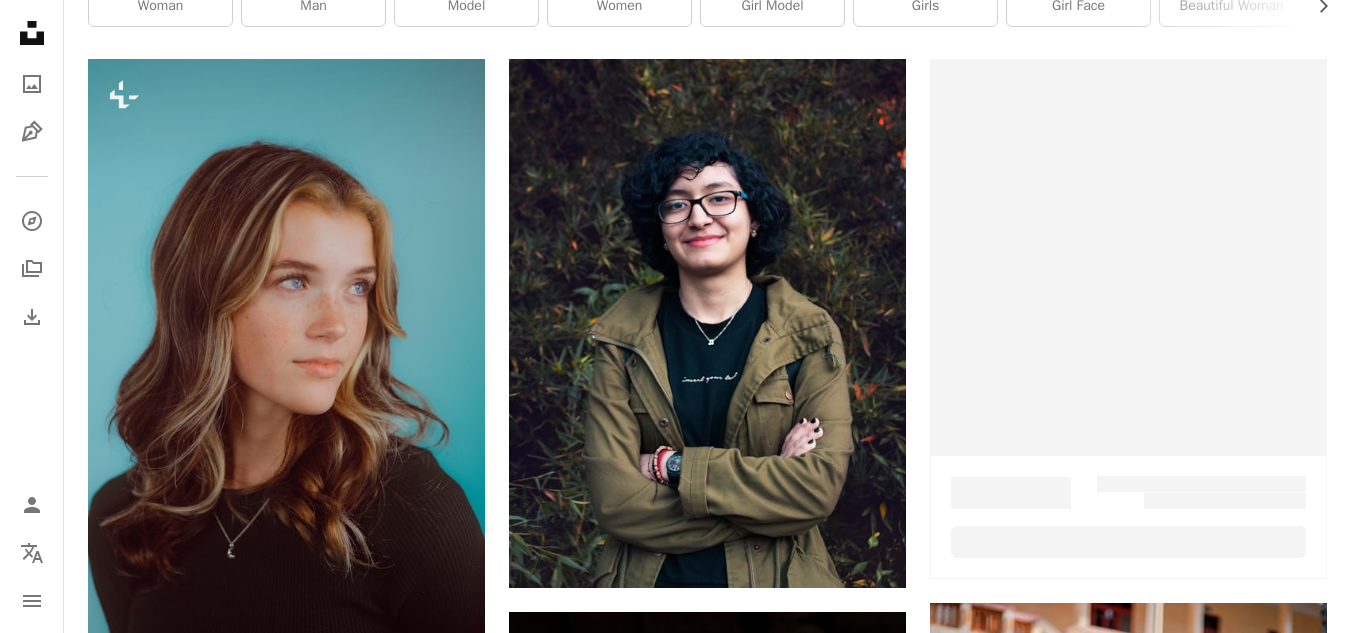 scroll, scrollTop: 0, scrollLeft: 0, axis: both 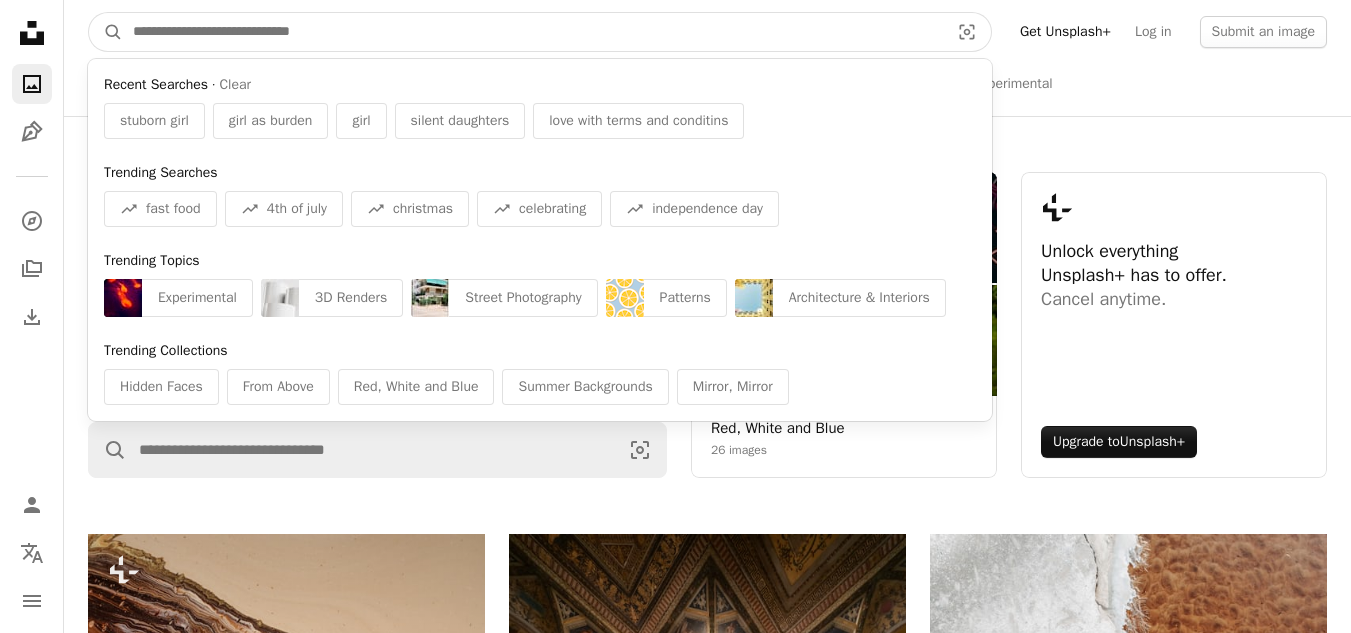 click at bounding box center [533, 32] 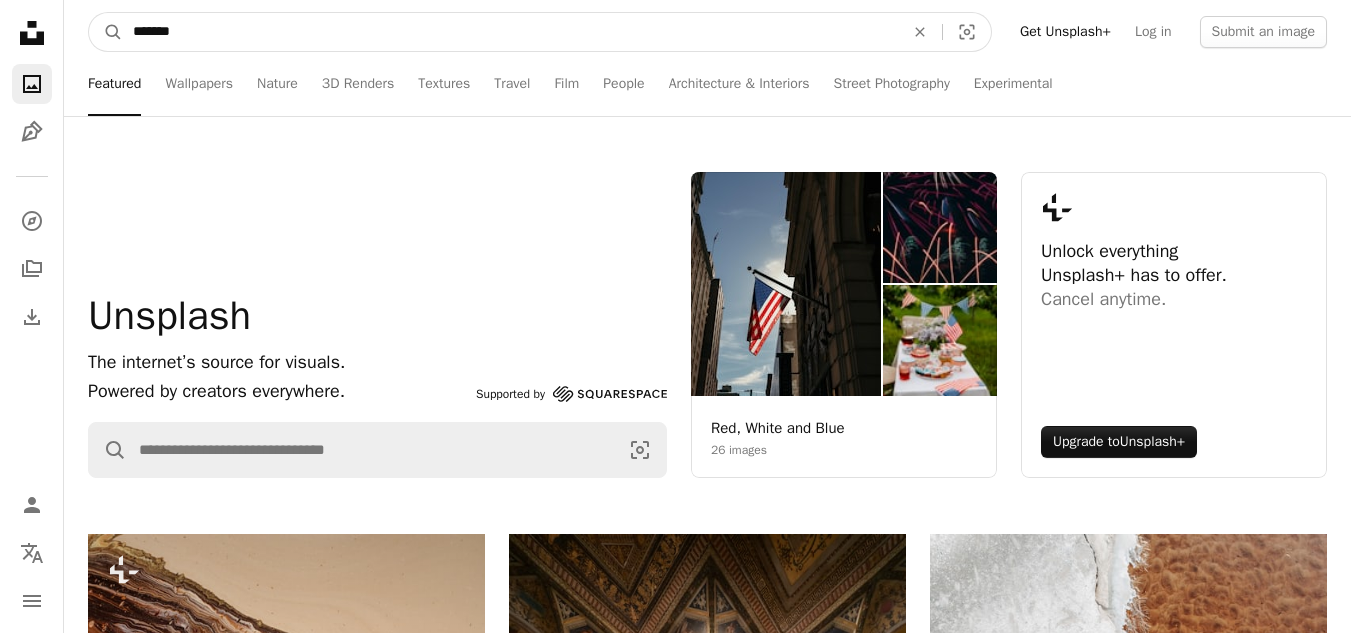type on "*******" 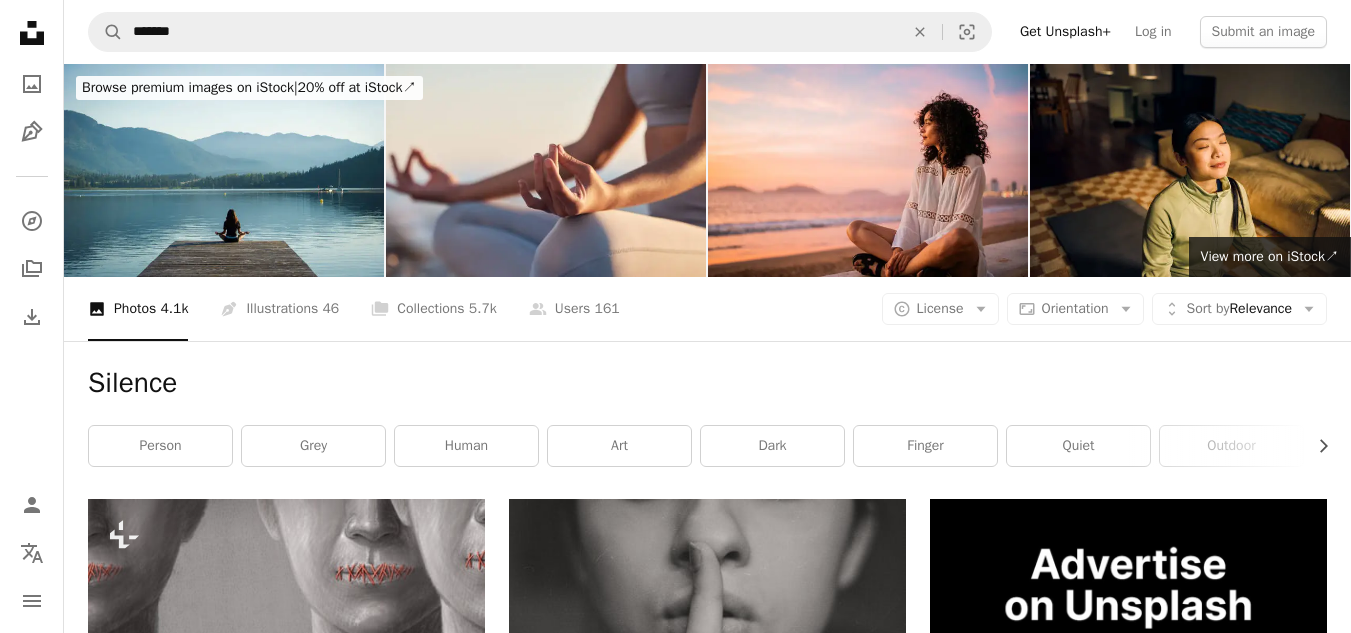 scroll, scrollTop: 553, scrollLeft: 0, axis: vertical 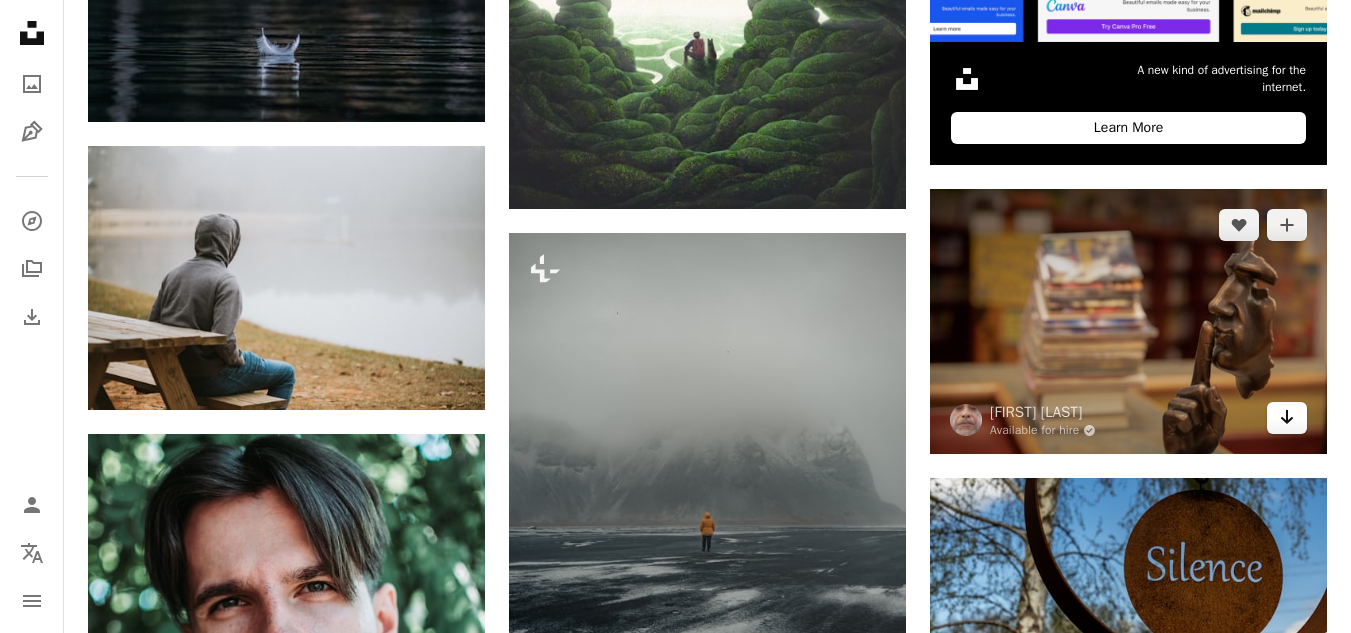 click on "Arrow pointing down" 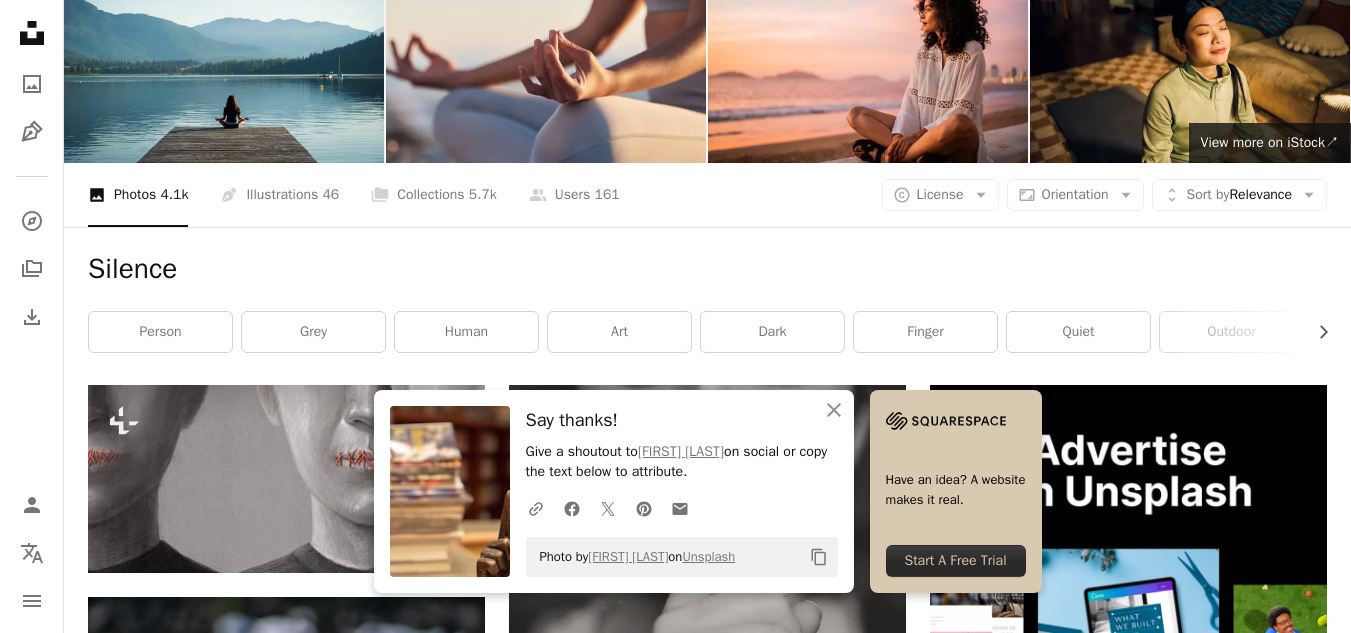 scroll, scrollTop: 0, scrollLeft: 0, axis: both 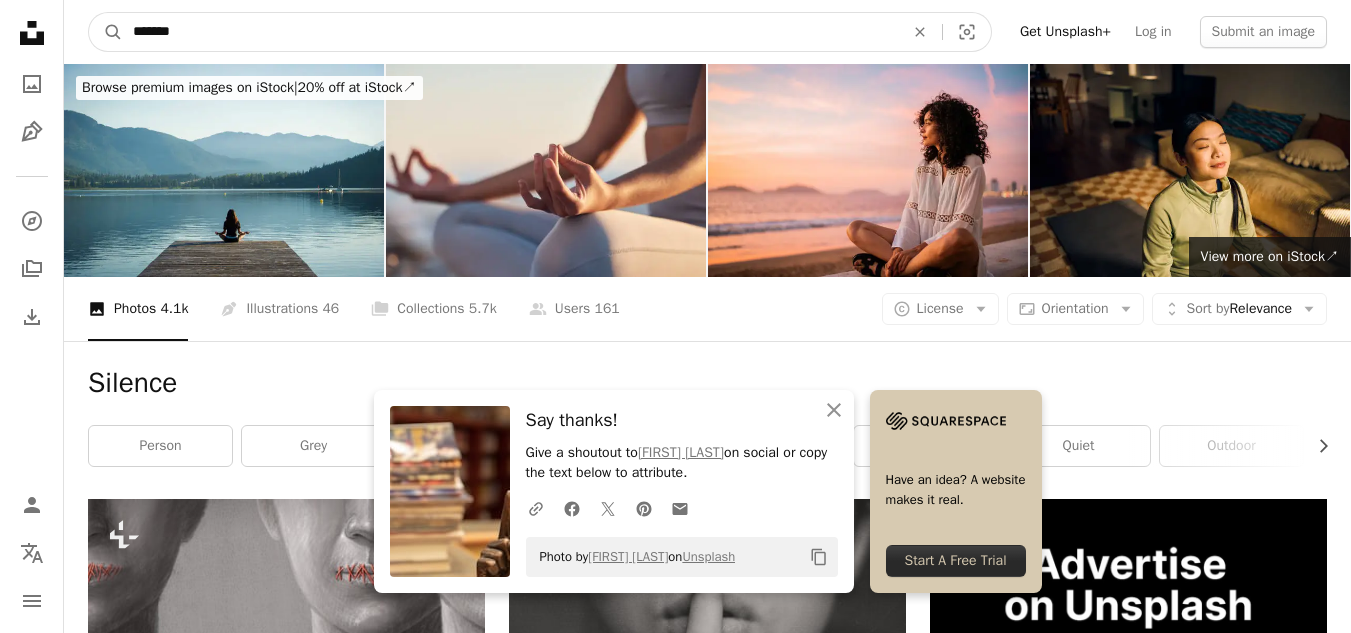 click on "*******" at bounding box center (510, 32) 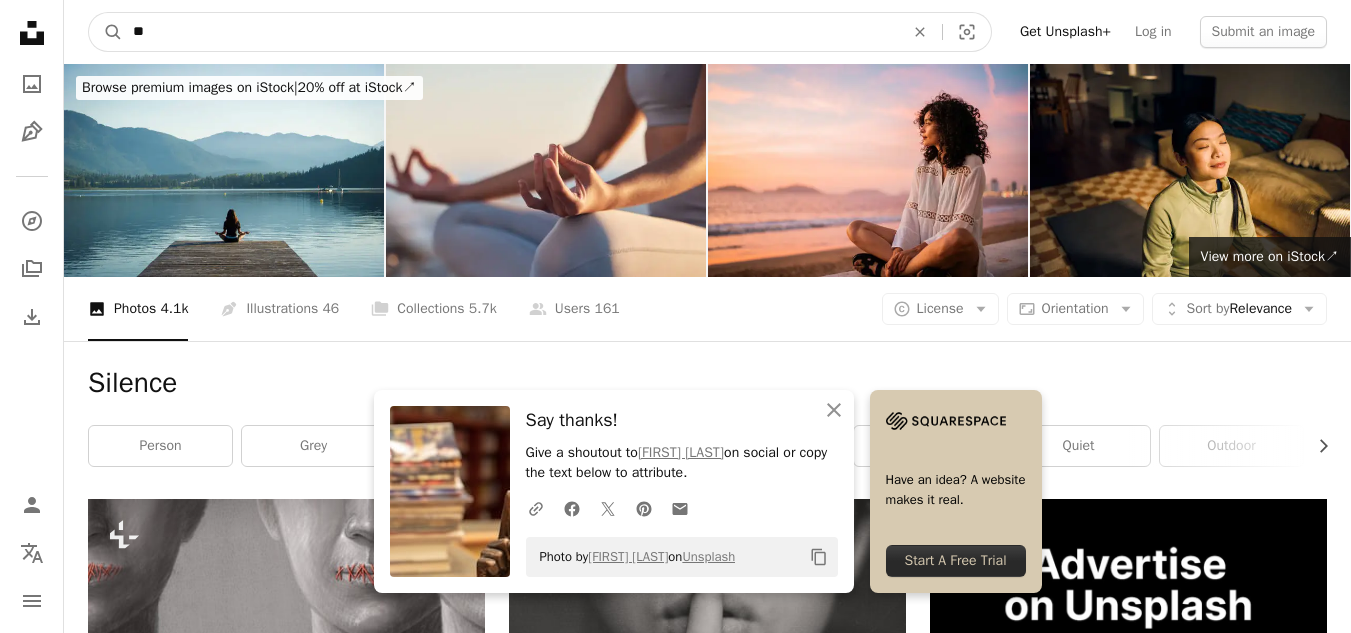 type on "*" 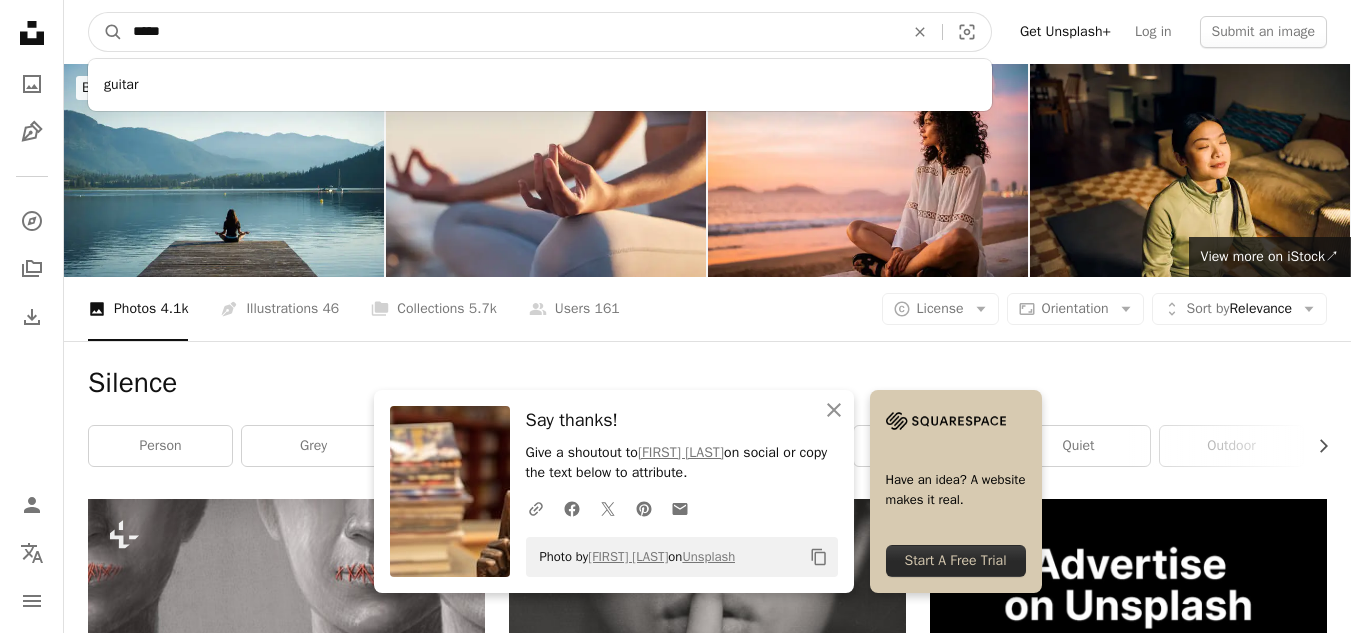 type on "*****" 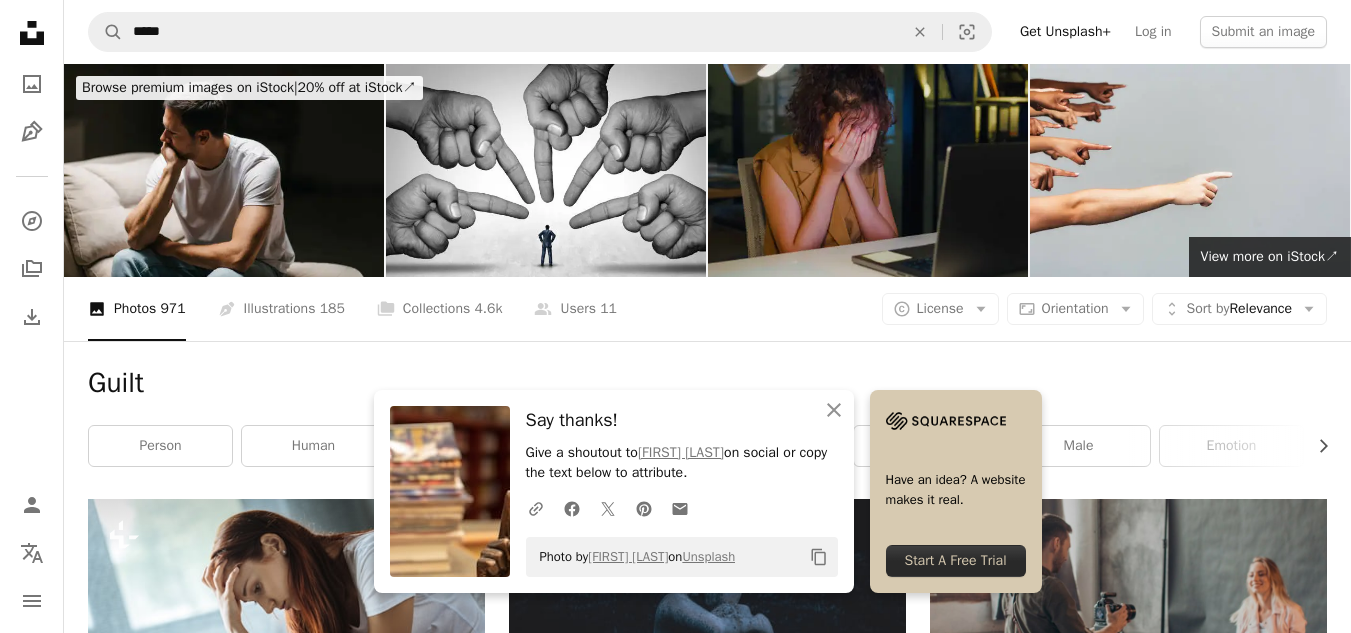 scroll, scrollTop: 553, scrollLeft: 0, axis: vertical 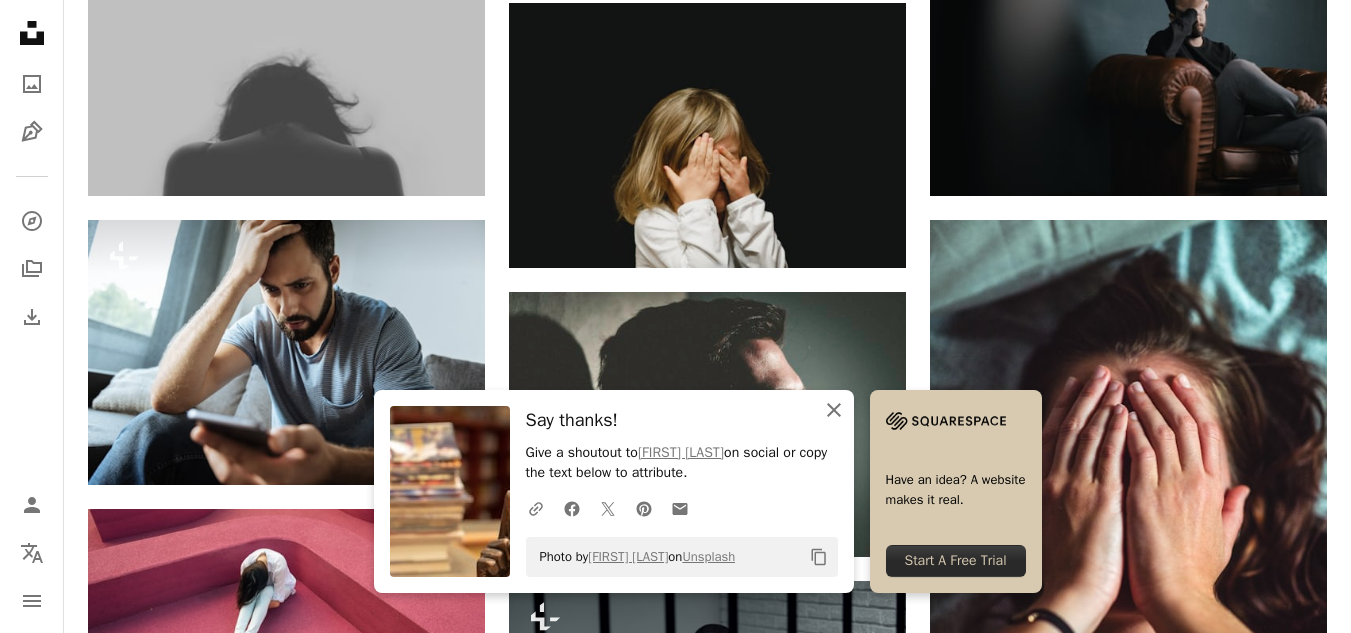 click on "An X shape" 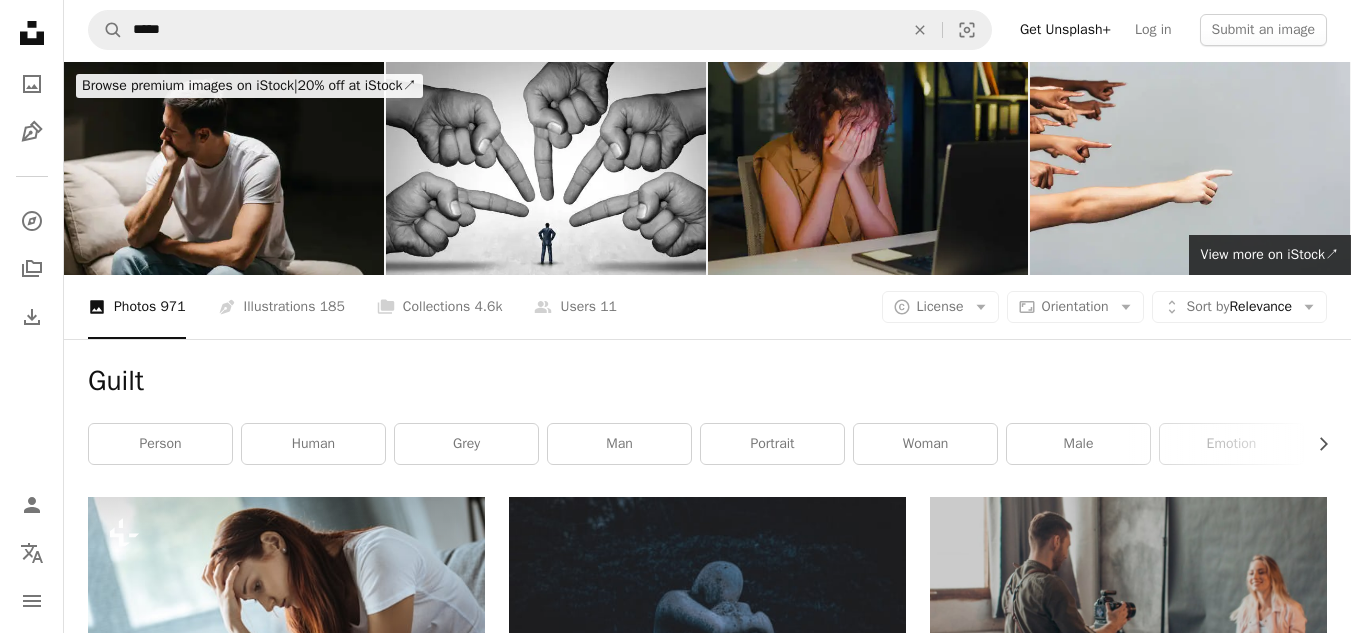 scroll, scrollTop: 0, scrollLeft: 0, axis: both 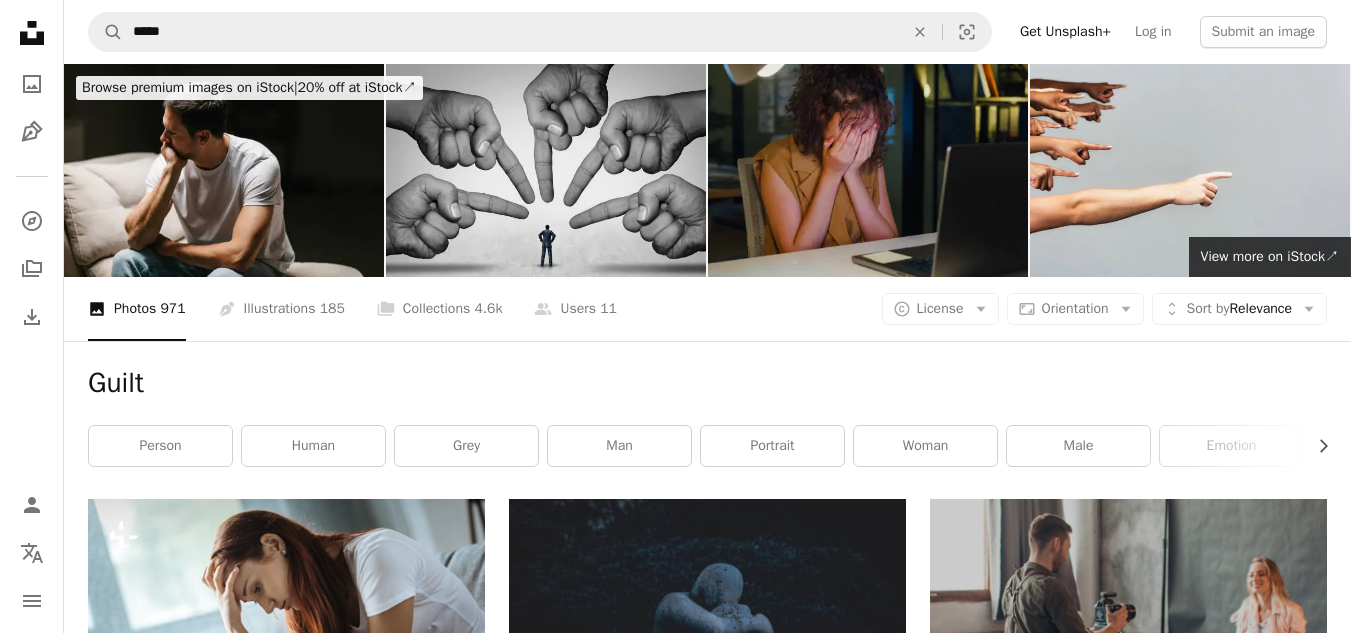 click at bounding box center (546, 170) 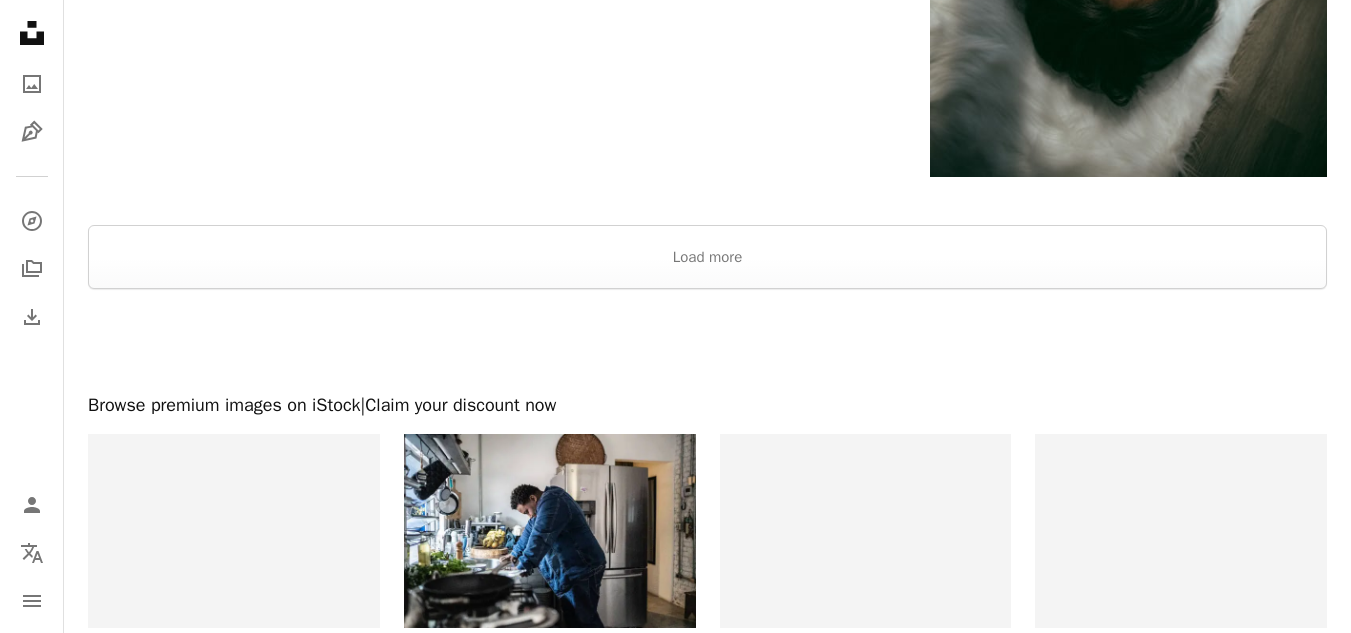 scroll, scrollTop: 3320, scrollLeft: 0, axis: vertical 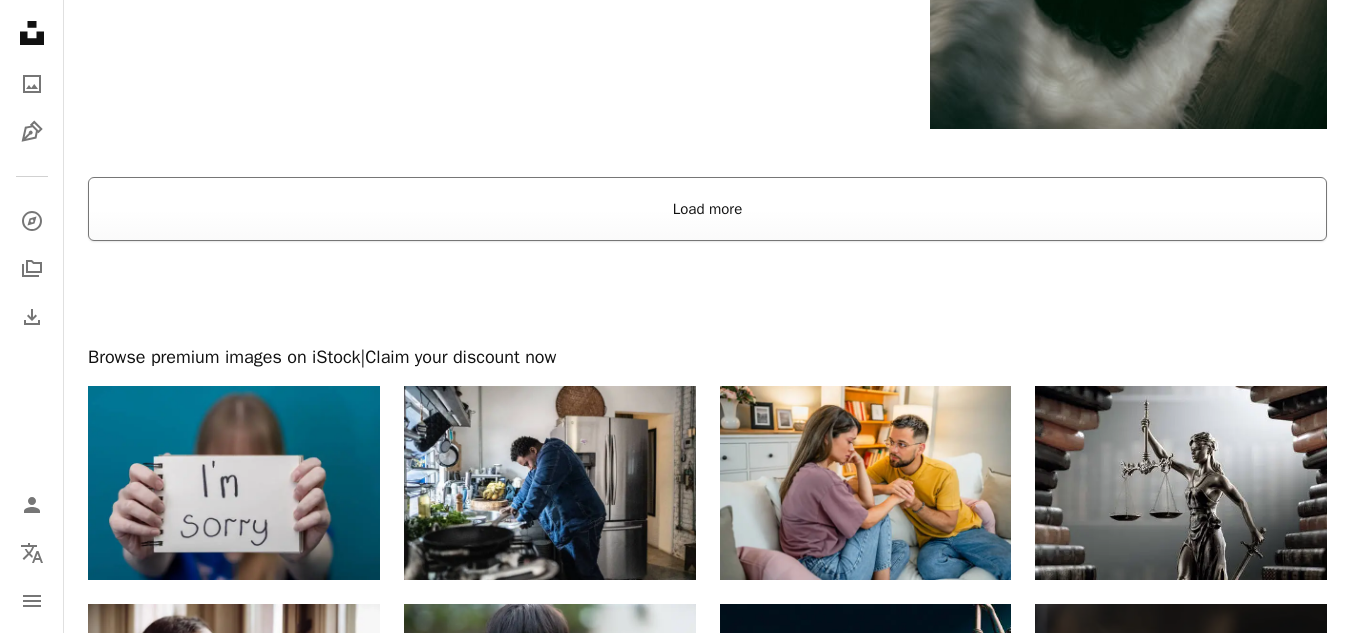 click on "Load more" at bounding box center [707, 209] 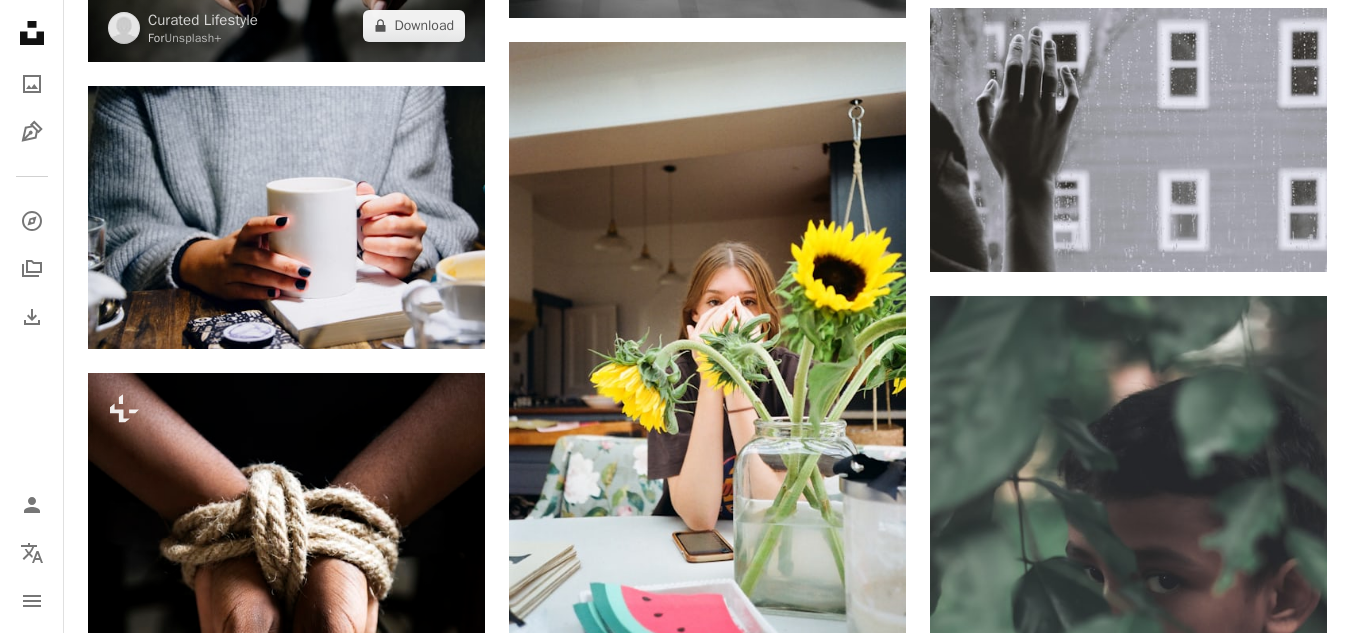 scroll, scrollTop: 5880, scrollLeft: 0, axis: vertical 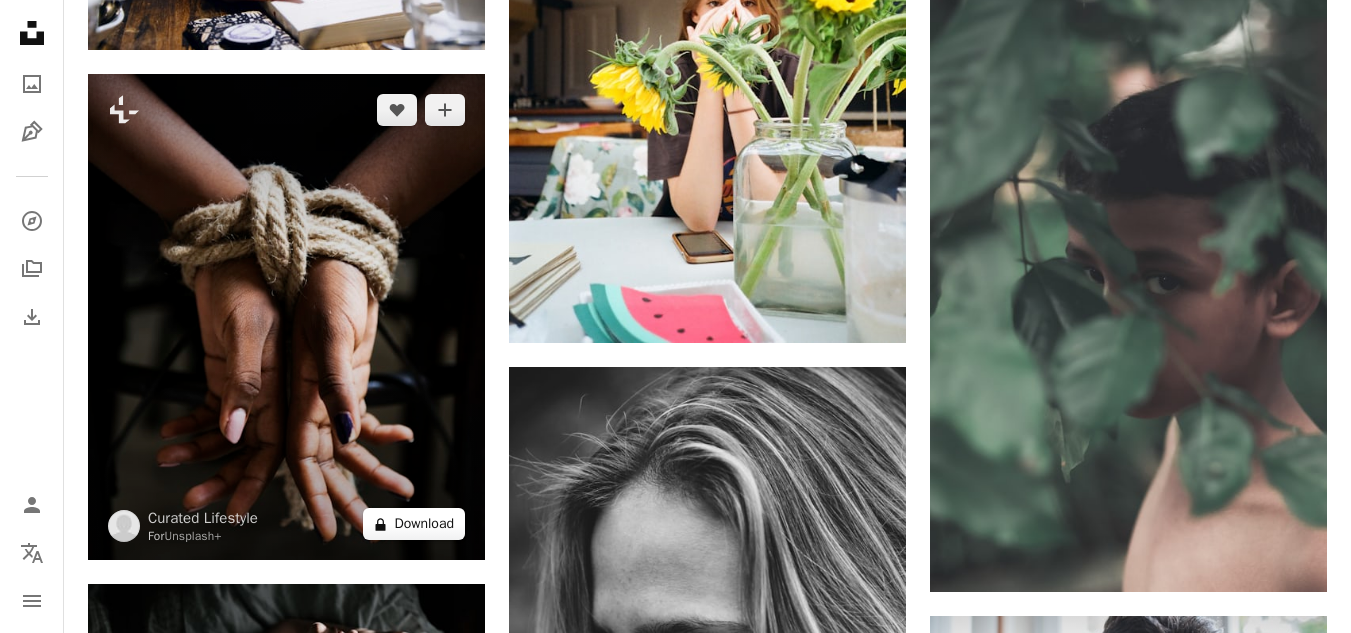 click on "A lock Download" at bounding box center (414, 524) 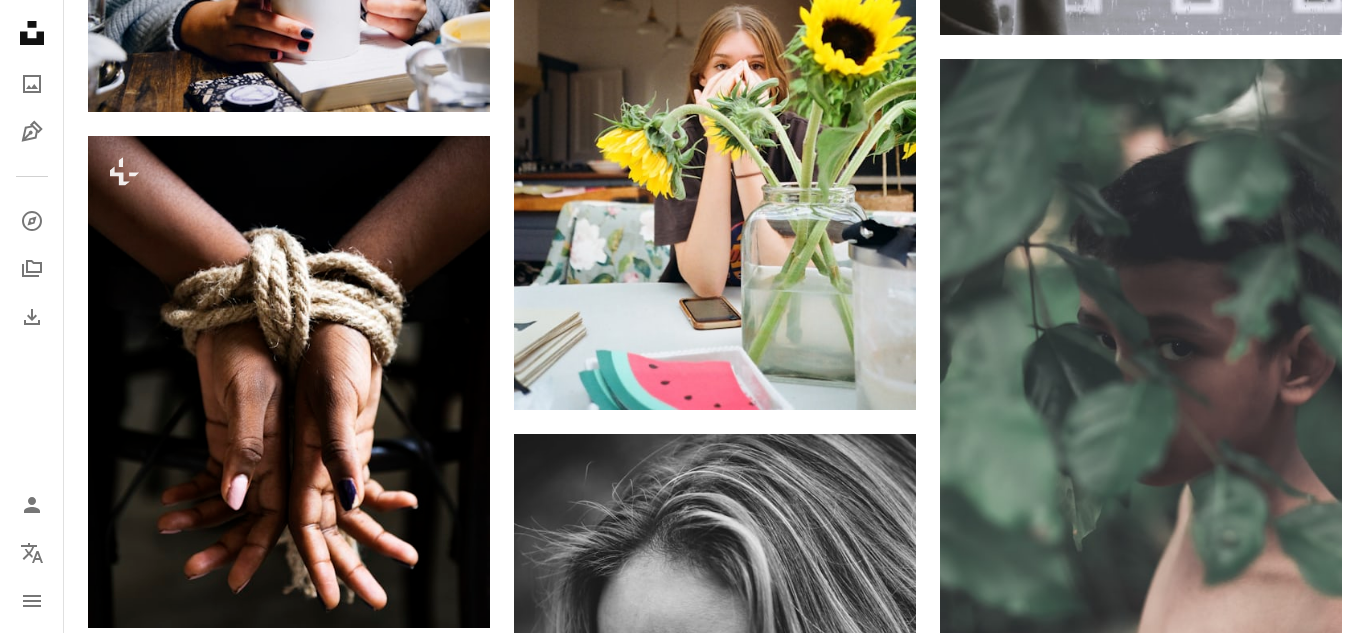 click on "An X shape Premium, ready to use images. Get unlimited access. A plus sign Members-only content added monthly A plus sign Unlimited royalty-free downloads A plus sign Illustrations  New A plus sign Enhanced legal protections yearly 66%  off monthly $12   $4 USD per month * Get  Unsplash+ * When paid annually, billed upfront  $48 Taxes where applicable. Renews automatically. Cancel anytime." at bounding box center (683, 9032) 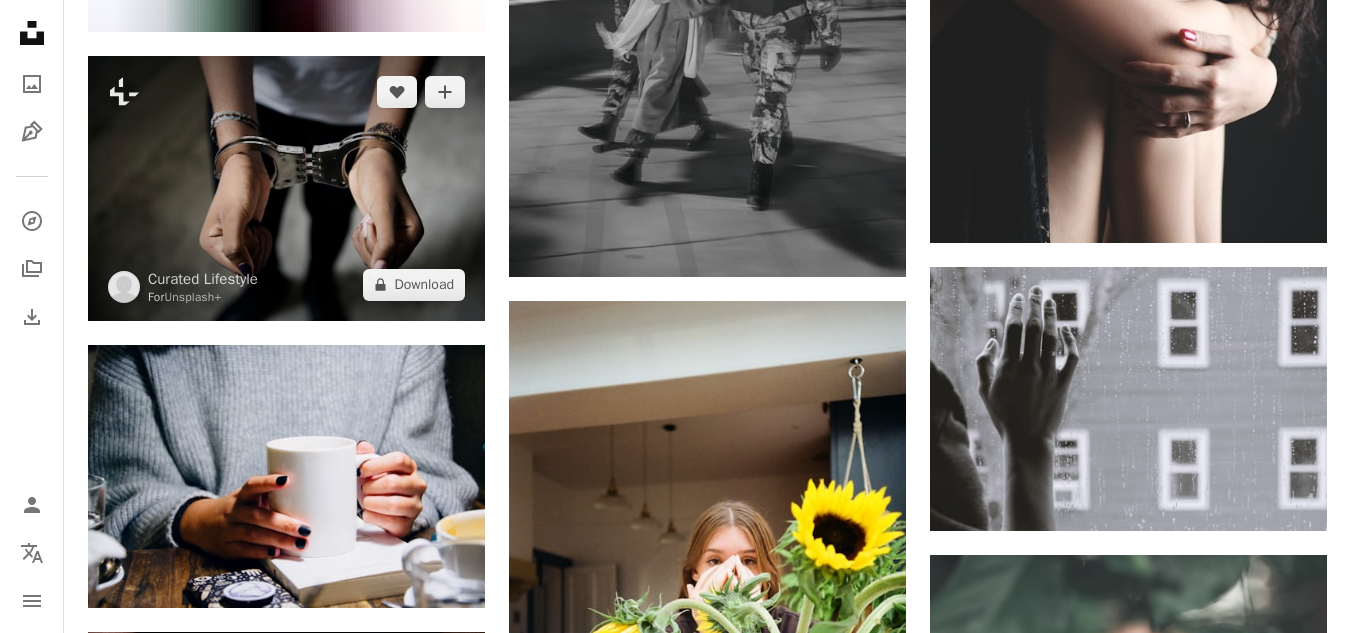 scroll, scrollTop: 5320, scrollLeft: 0, axis: vertical 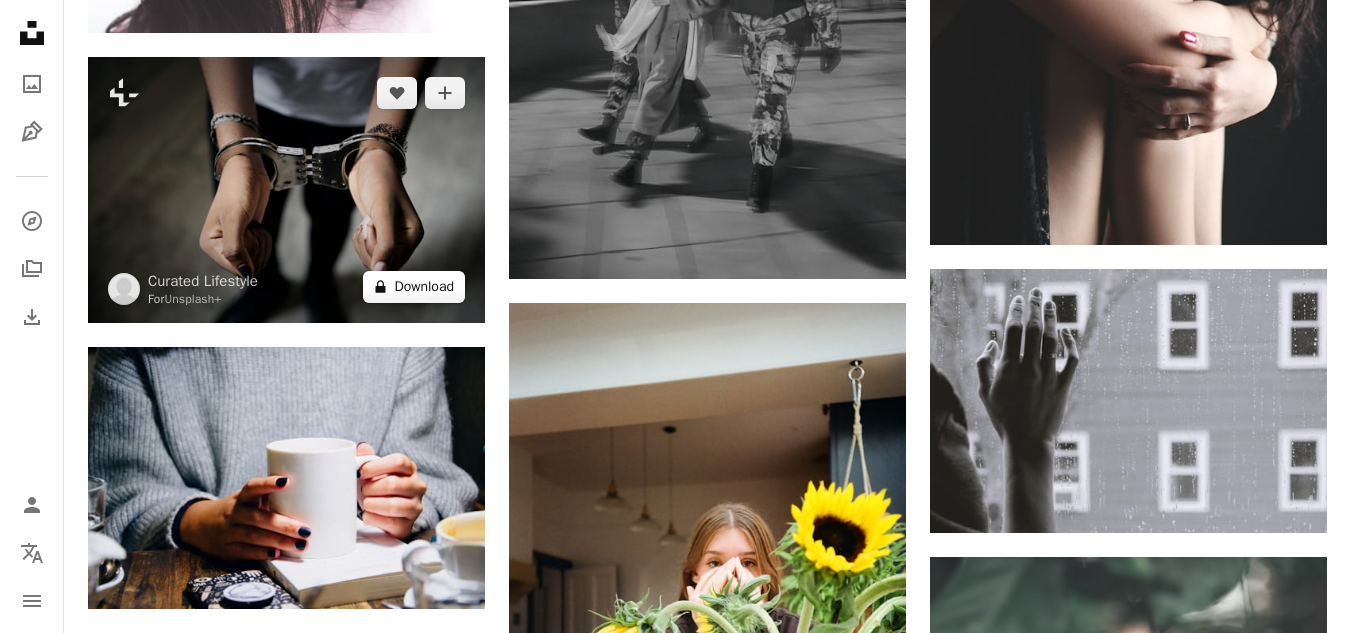 click on "A lock Download" at bounding box center [414, 287] 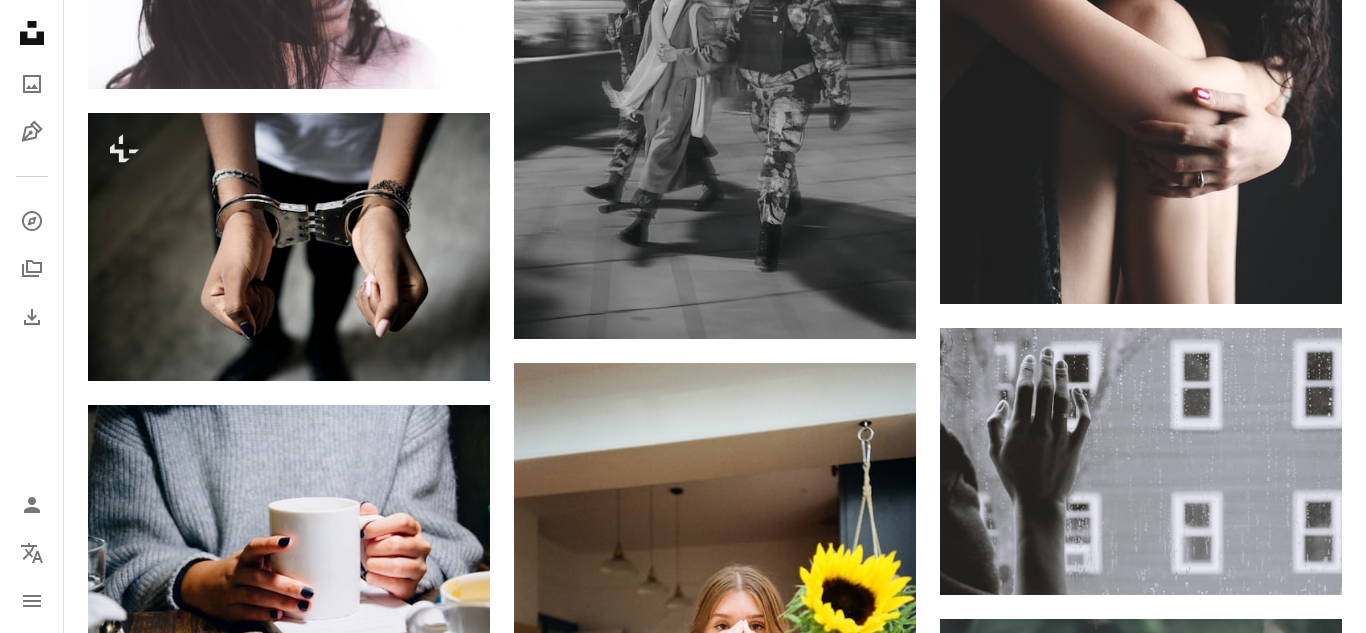 click on "An X shape Premium, ready to use images. Get unlimited access. A plus sign Members-only content added monthly A plus sign Unlimited royalty-free downloads A plus sign Illustrations  New A plus sign Enhanced legal protections yearly 66%  off monthly $12   $4 USD per month * Get  Unsplash+ * When paid annually, billed upfront  $48 Taxes where applicable. Renews automatically. Cancel anytime." at bounding box center [683, 9592] 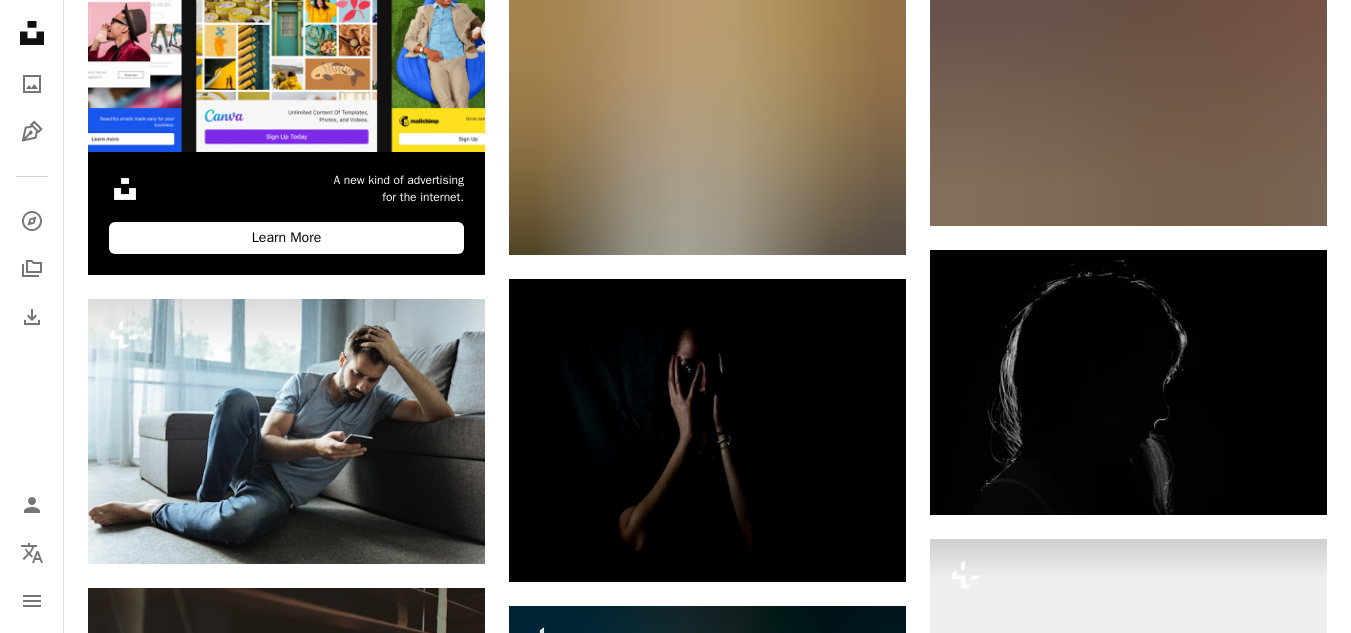 scroll, scrollTop: 3920, scrollLeft: 0, axis: vertical 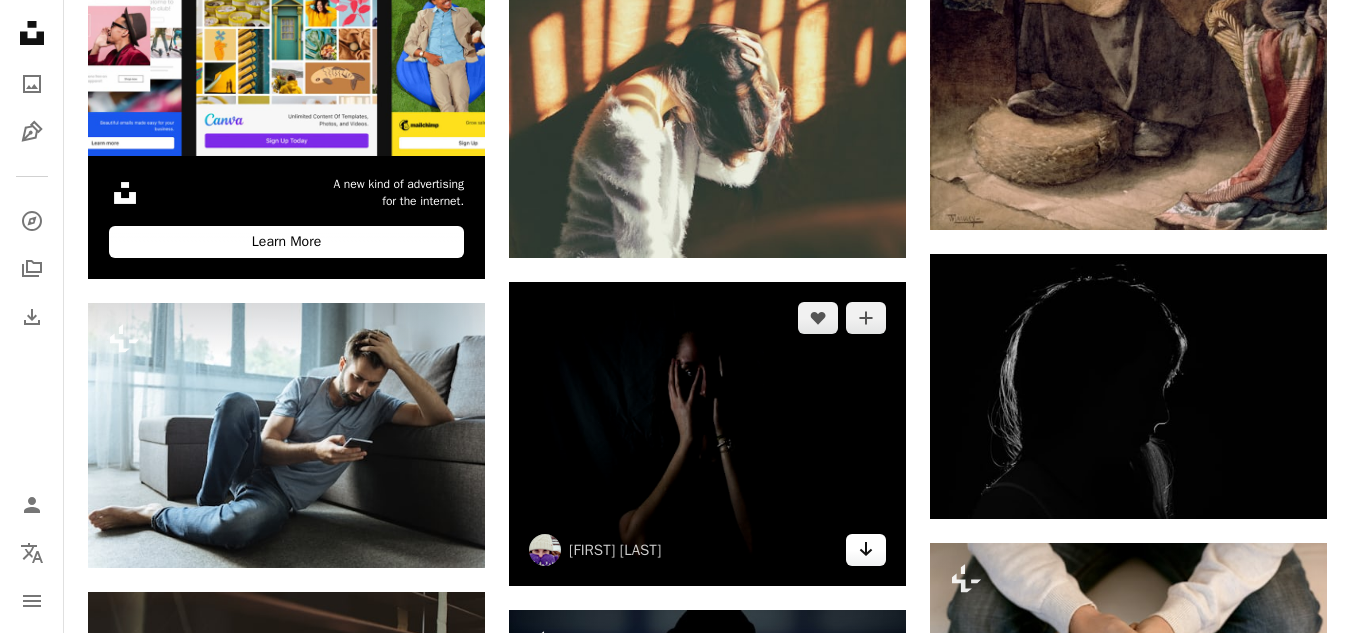 click on "Arrow pointing down" 